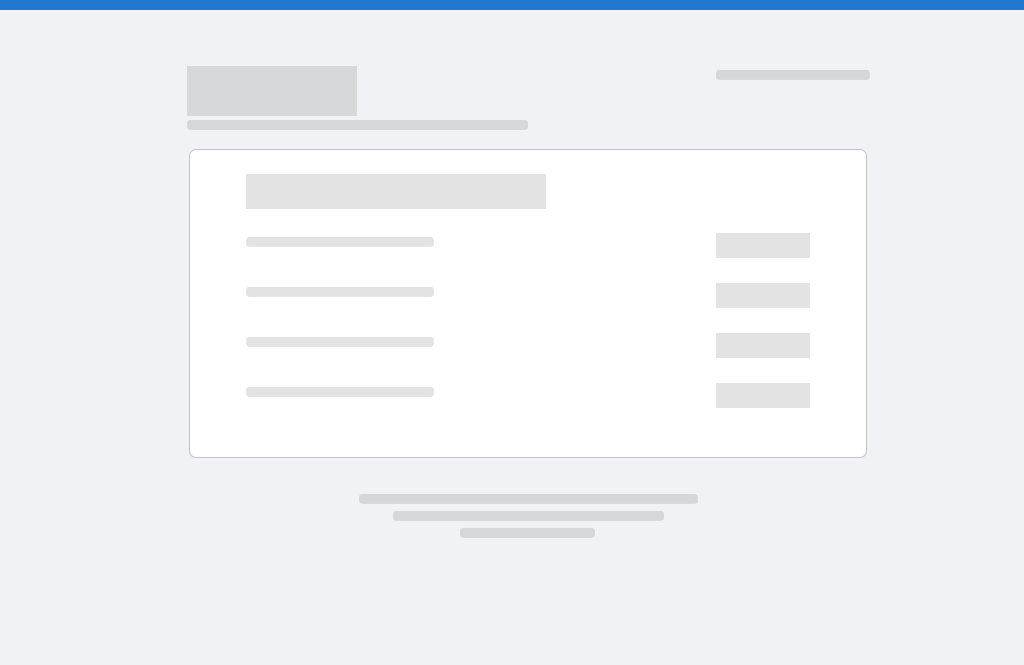 scroll, scrollTop: 0, scrollLeft: 0, axis: both 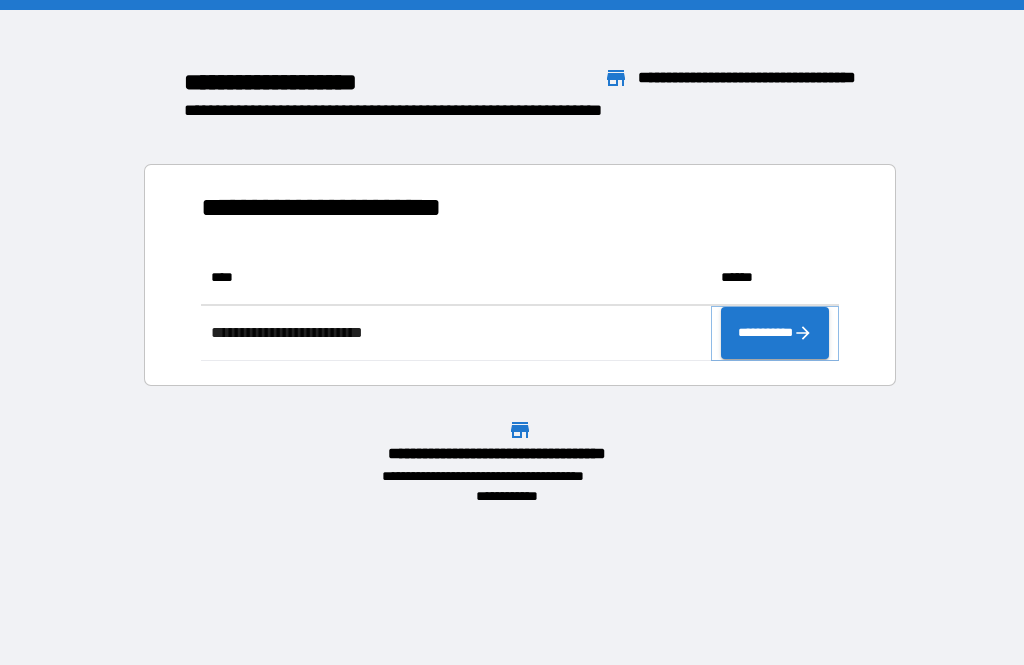 click on "**********" at bounding box center [775, 333] 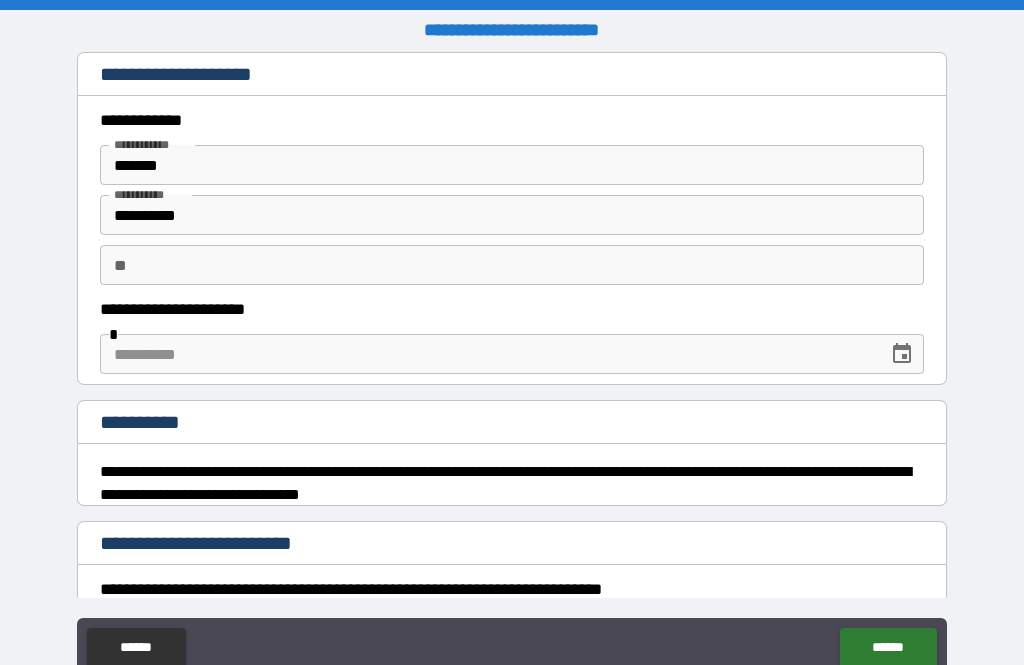 click on "**" at bounding box center (512, 265) 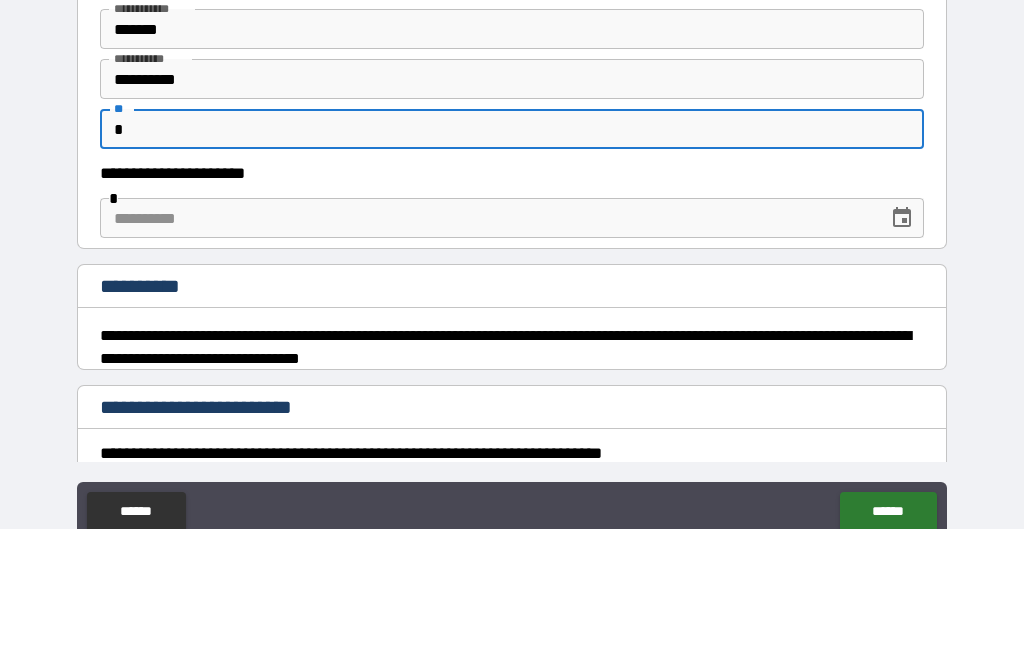 type on "*" 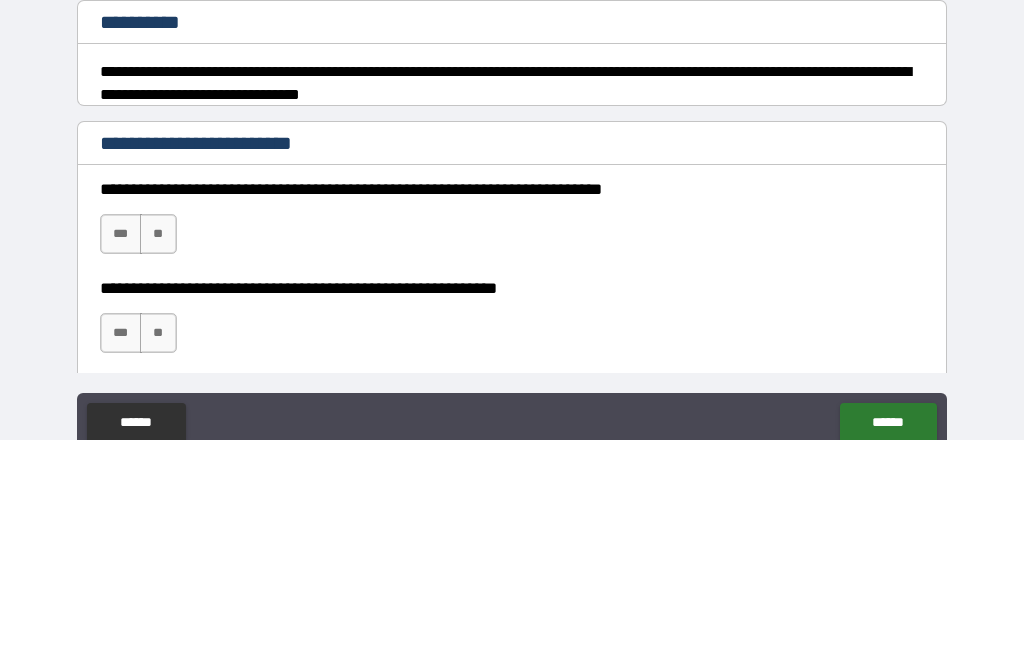 scroll, scrollTop: 180, scrollLeft: 0, axis: vertical 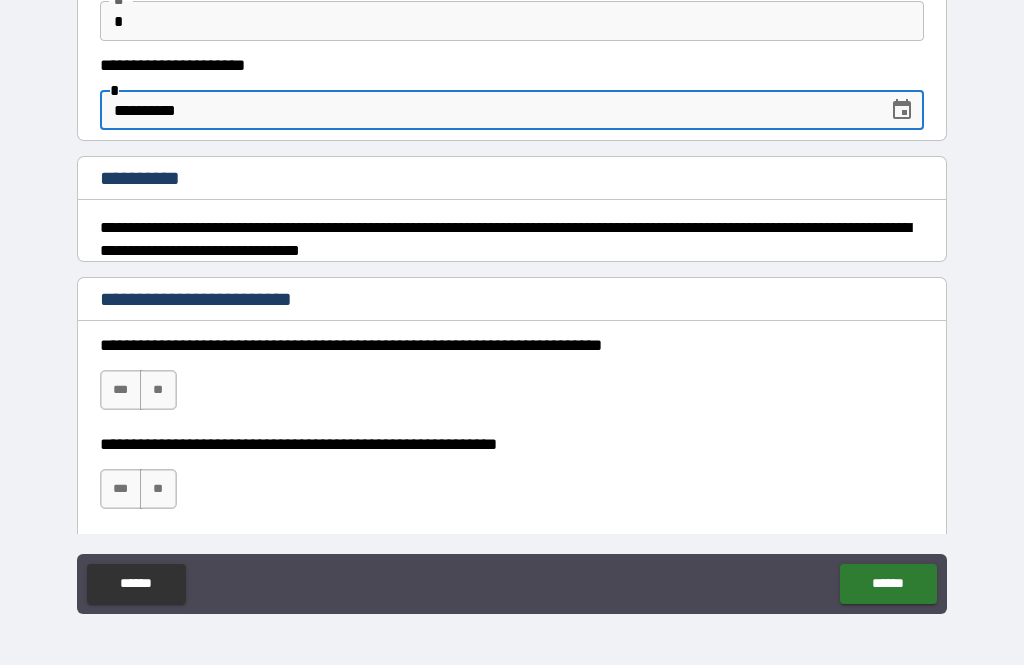type on "**********" 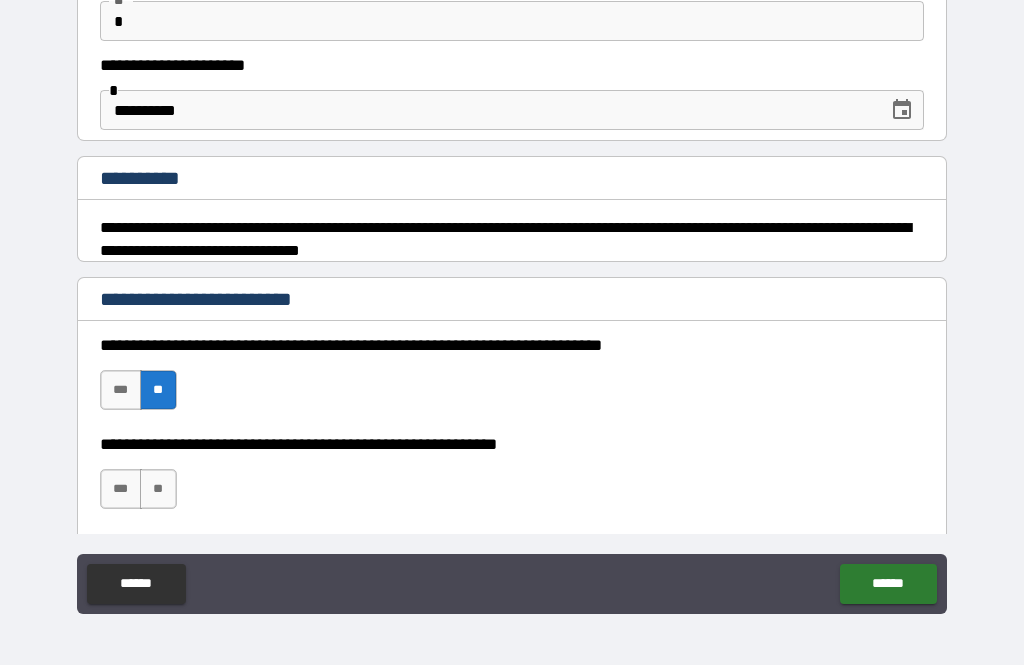 click on "**" at bounding box center [158, 489] 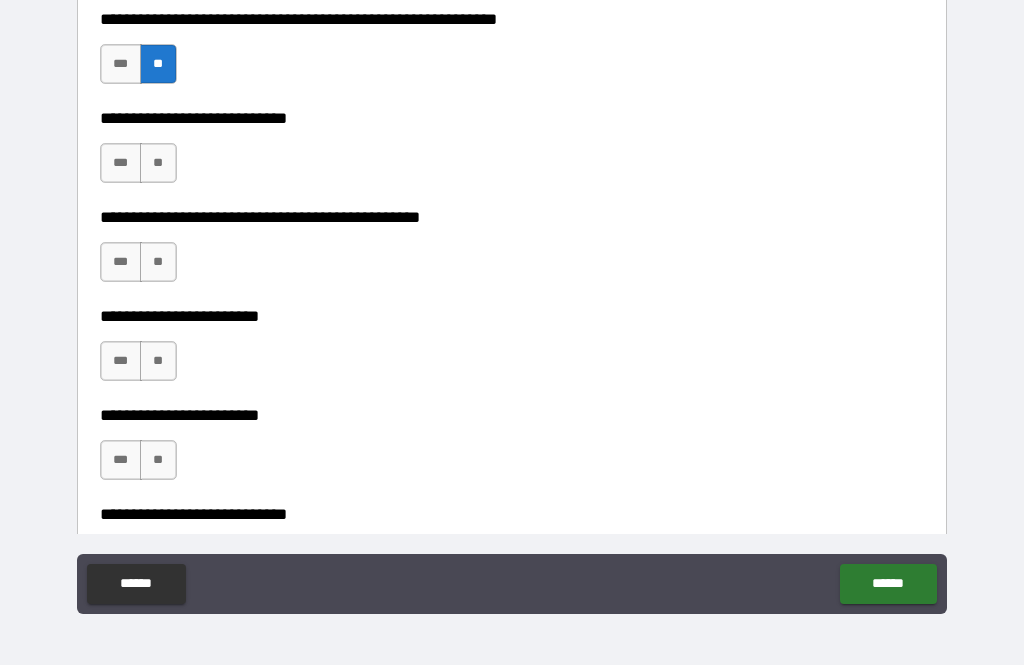 scroll, scrollTop: 608, scrollLeft: 0, axis: vertical 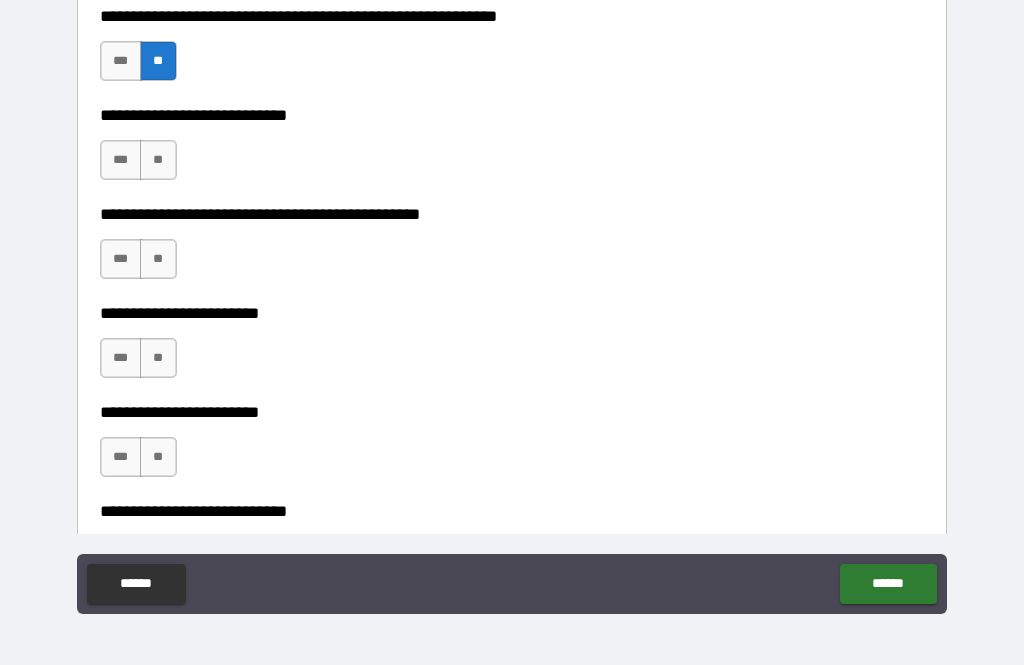 click on "**********" at bounding box center (512, 150) 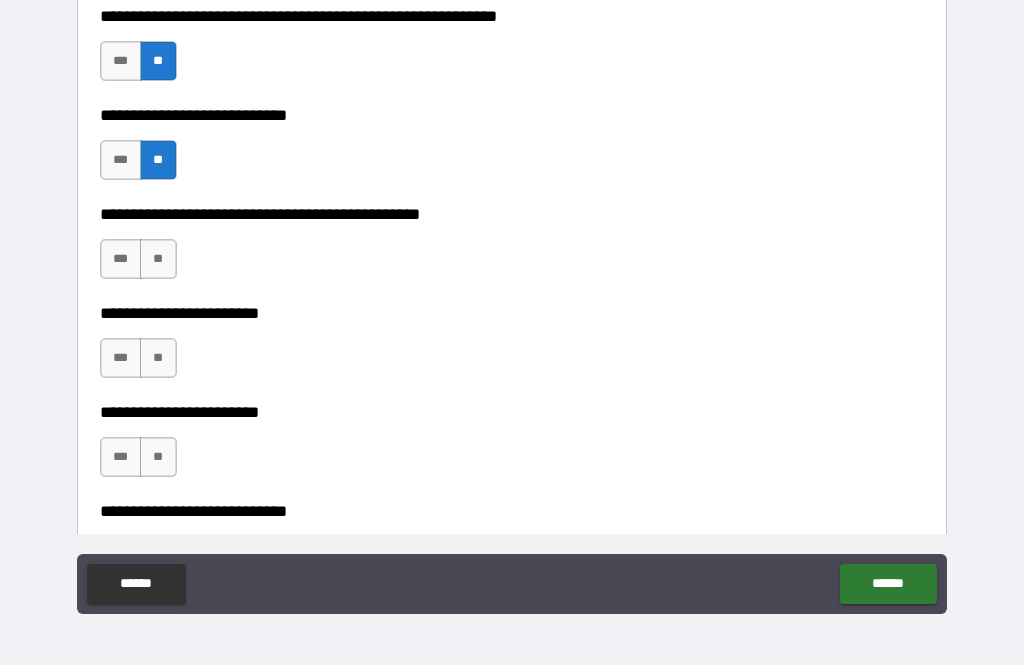 click on "**" at bounding box center (158, 259) 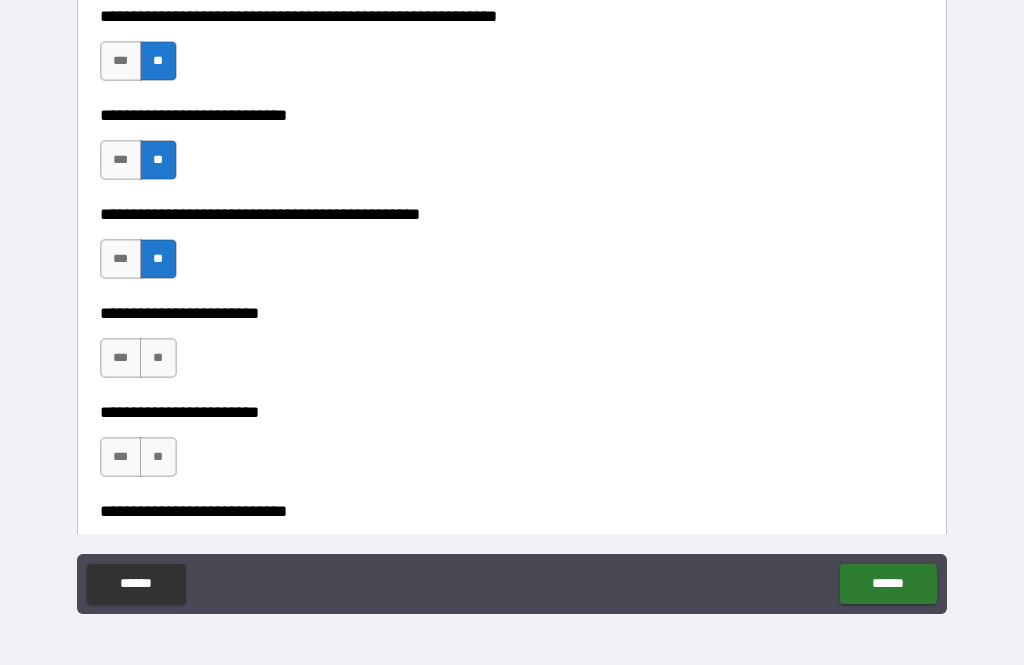 click on "**" at bounding box center [158, 358] 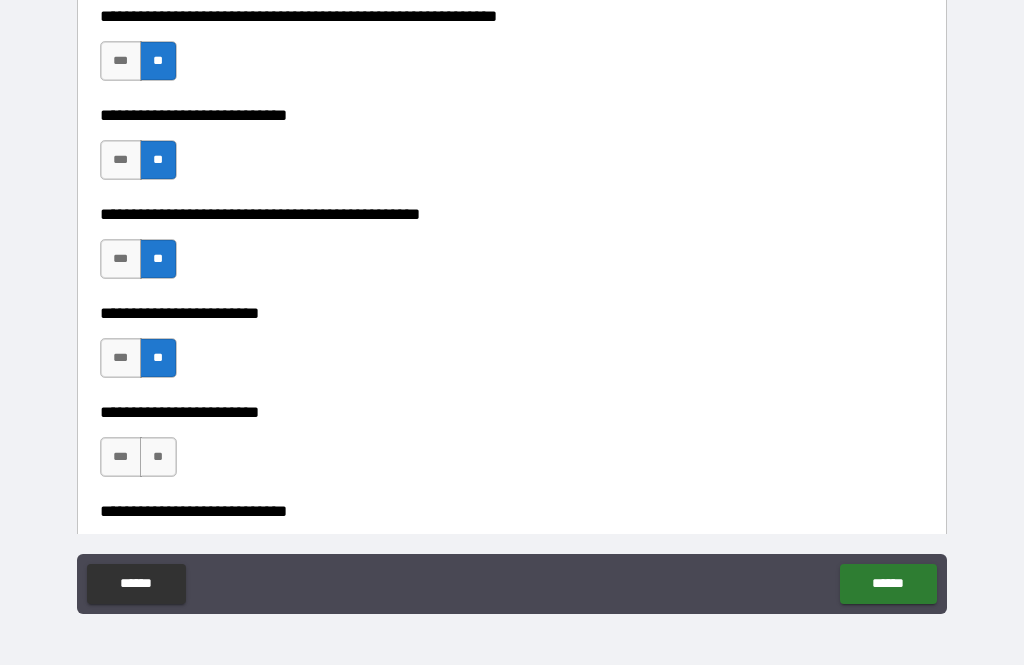 click on "**" at bounding box center (158, 457) 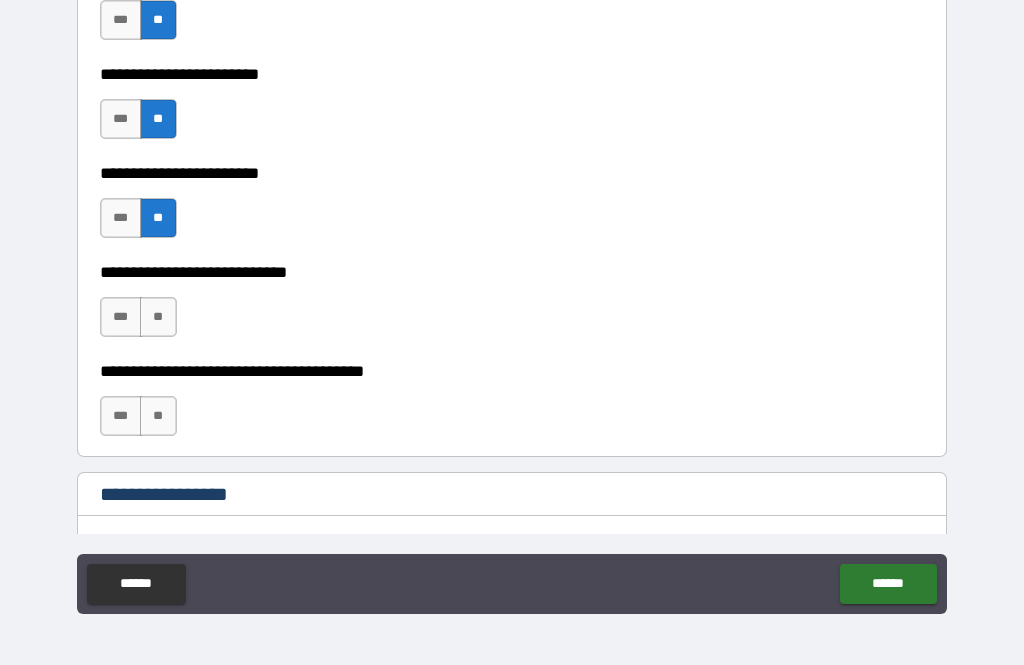 scroll, scrollTop: 850, scrollLeft: 0, axis: vertical 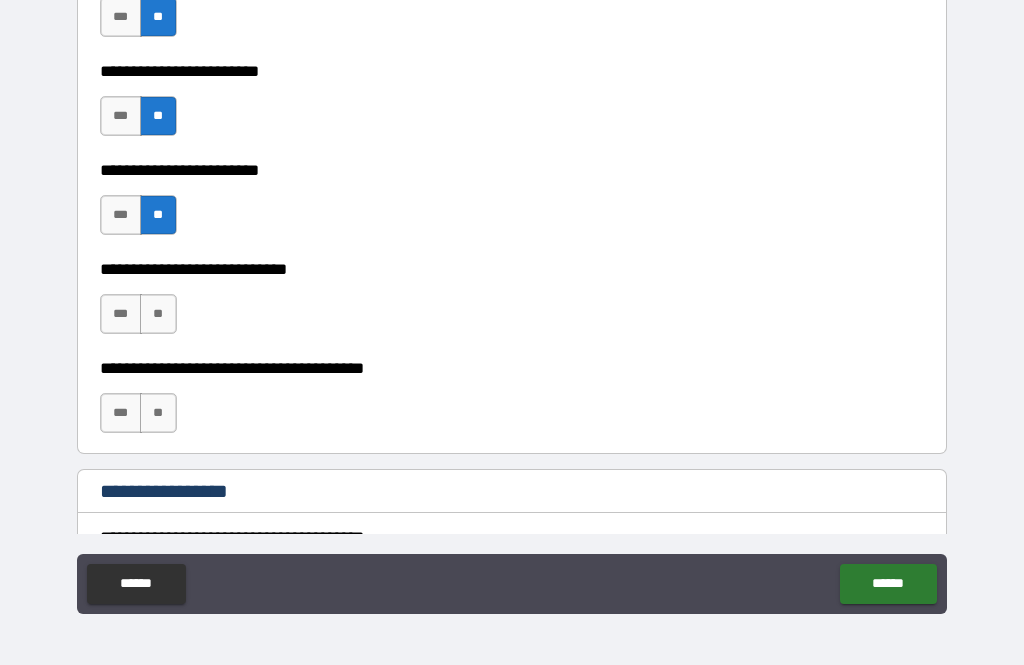 click on "**" at bounding box center [158, 314] 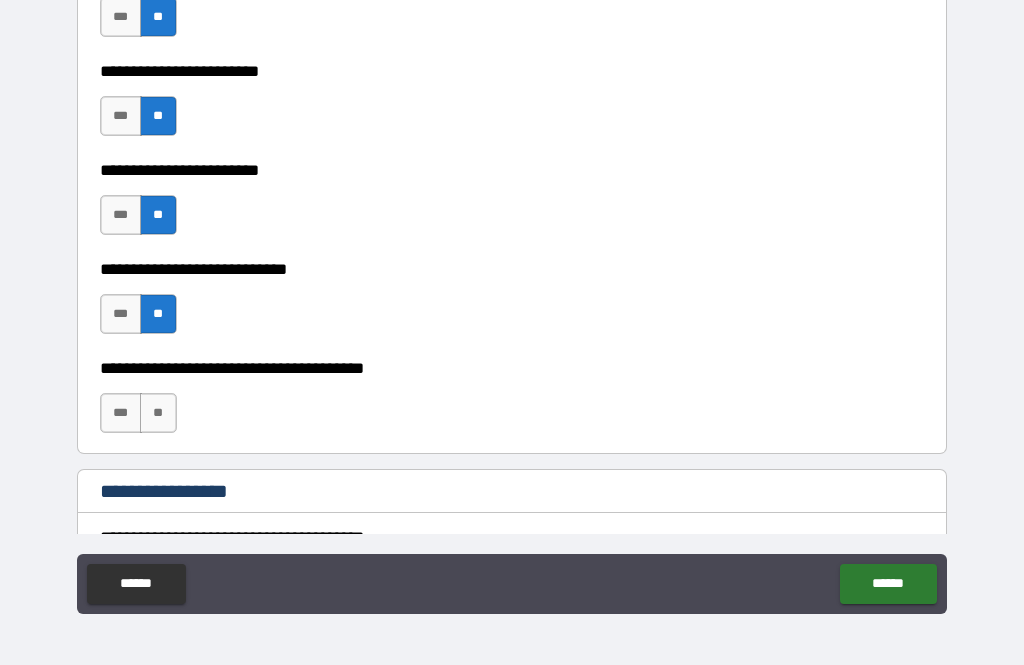 click on "***" at bounding box center [121, 413] 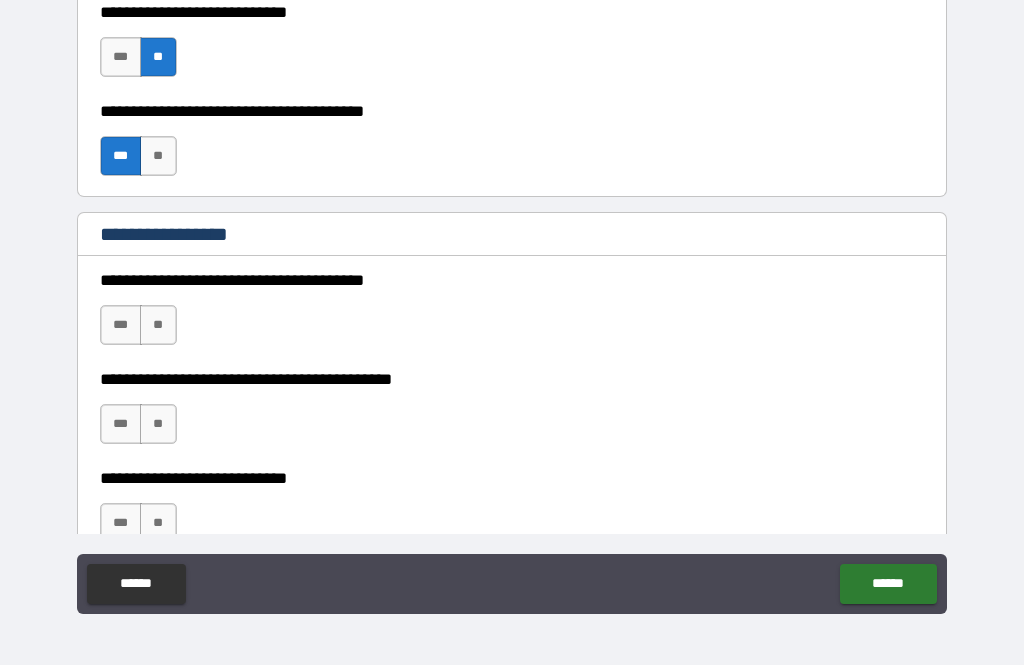 scroll, scrollTop: 1107, scrollLeft: 0, axis: vertical 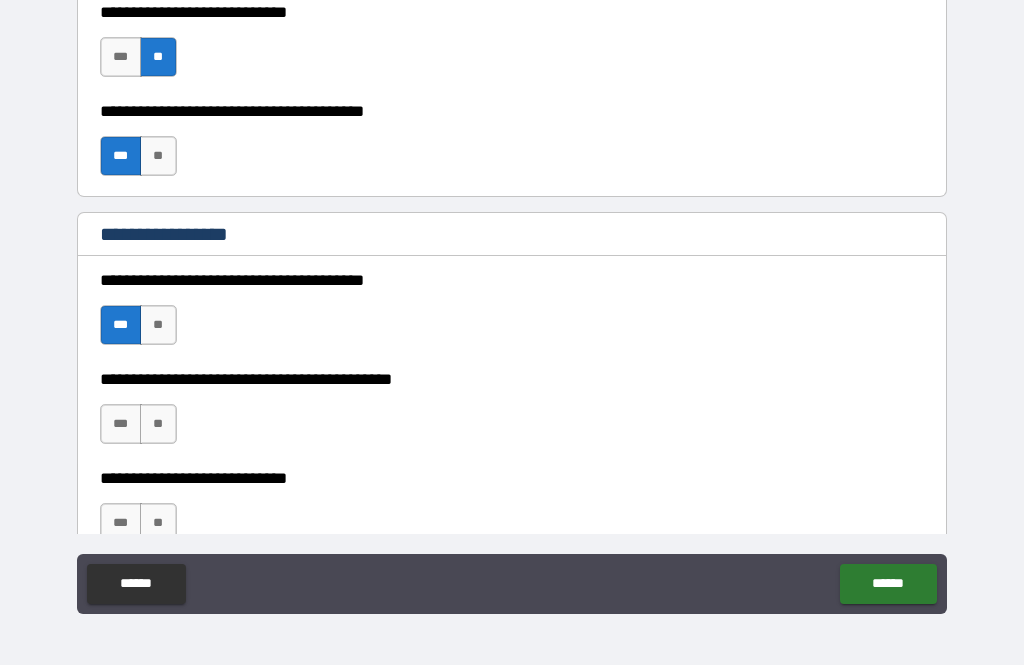 click on "*** **" at bounding box center (138, 424) 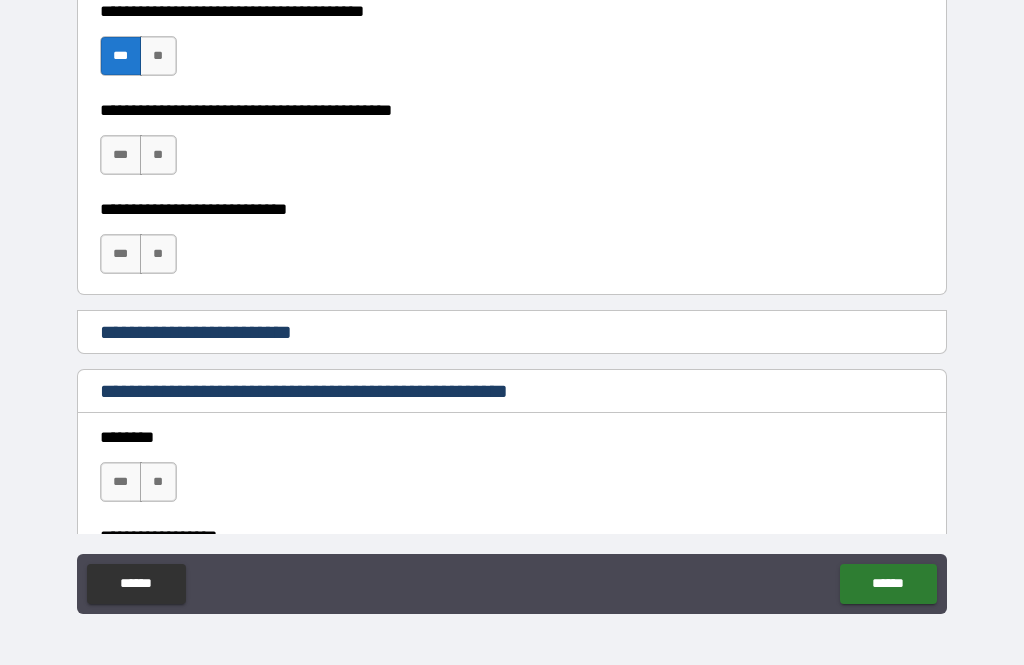 scroll, scrollTop: 1386, scrollLeft: 0, axis: vertical 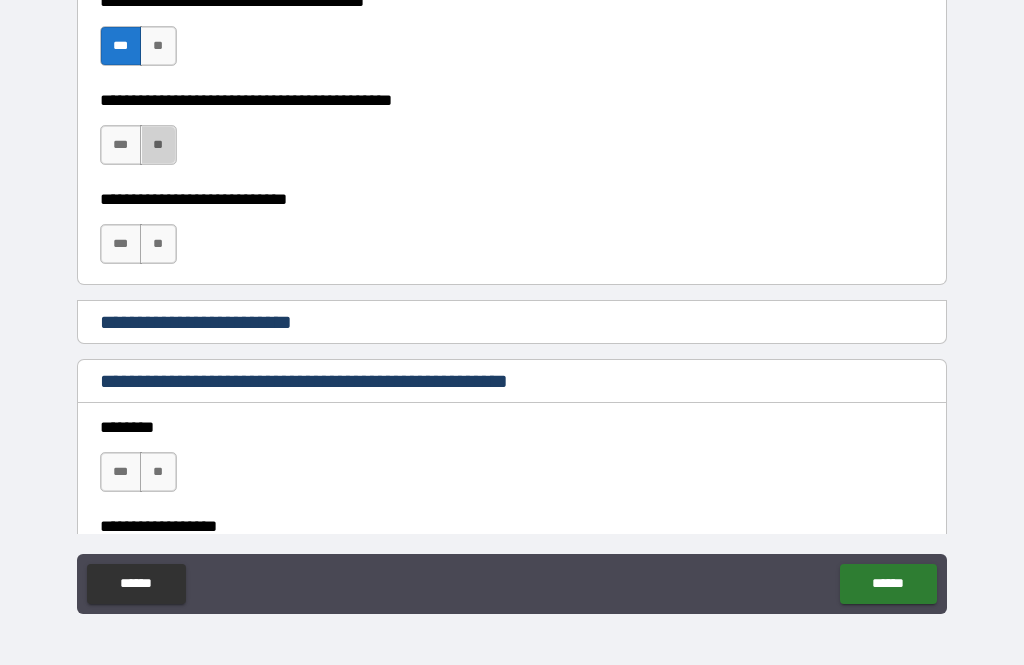 click on "**" at bounding box center [158, 145] 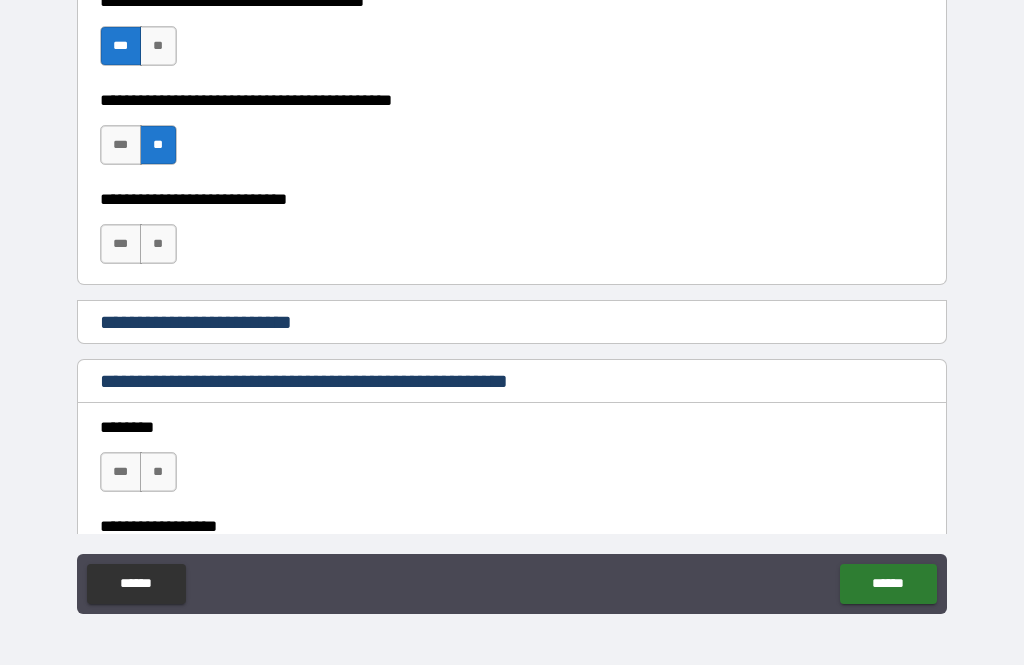 click on "**" at bounding box center (158, 244) 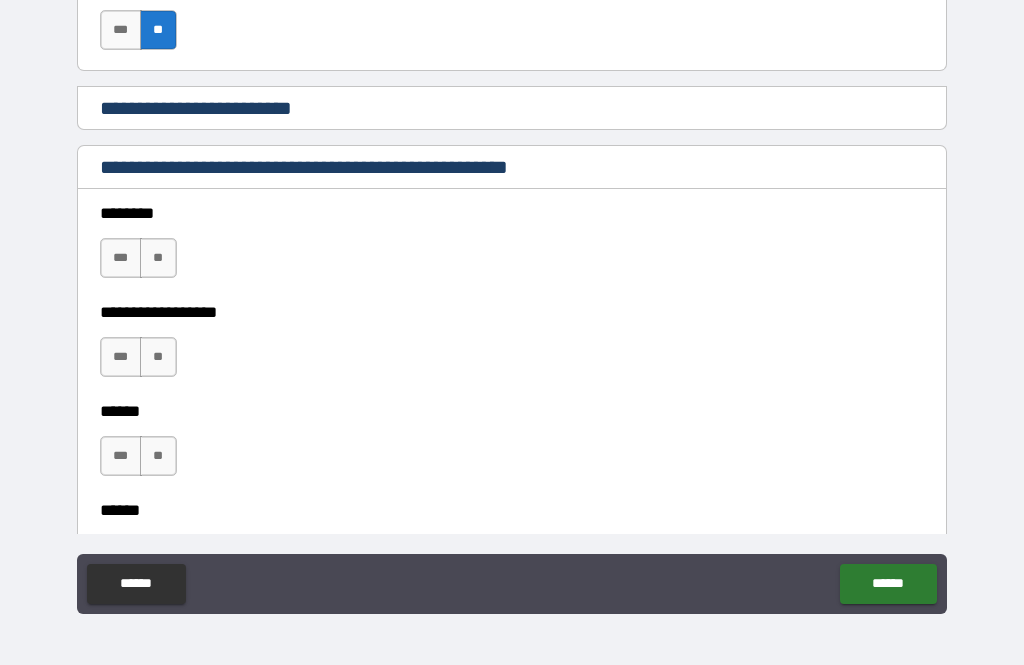 scroll, scrollTop: 1615, scrollLeft: 0, axis: vertical 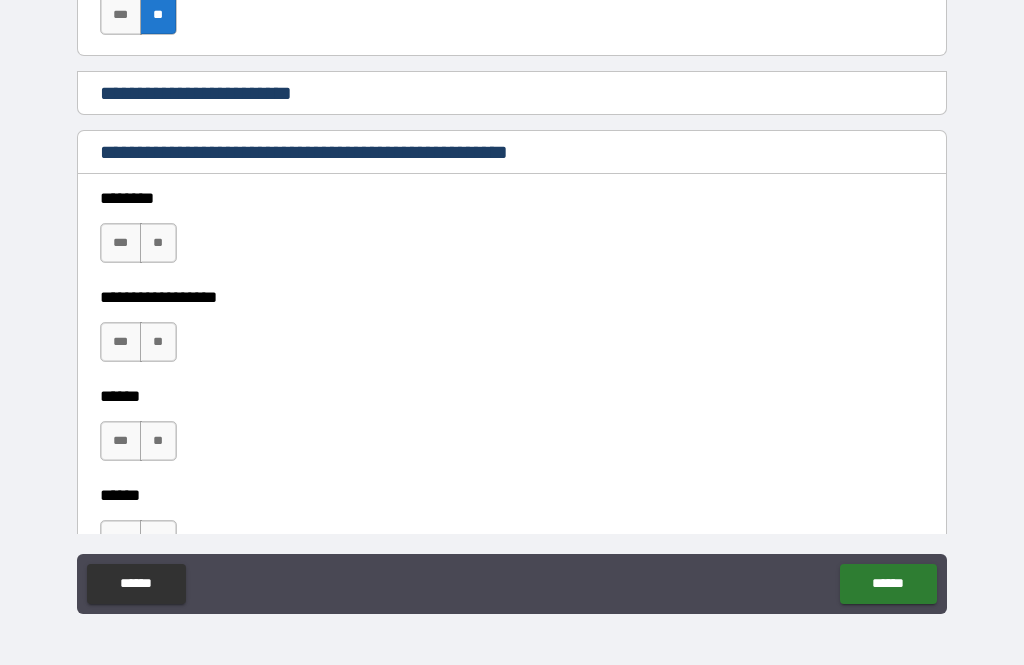 click on "**" at bounding box center [158, 243] 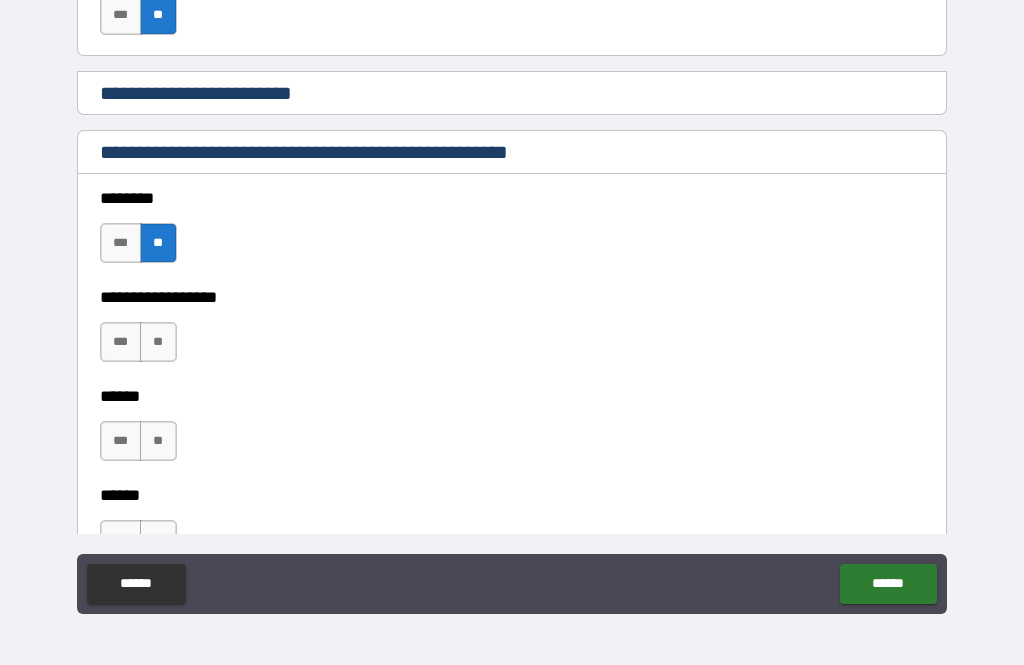 click on "**" at bounding box center (158, 342) 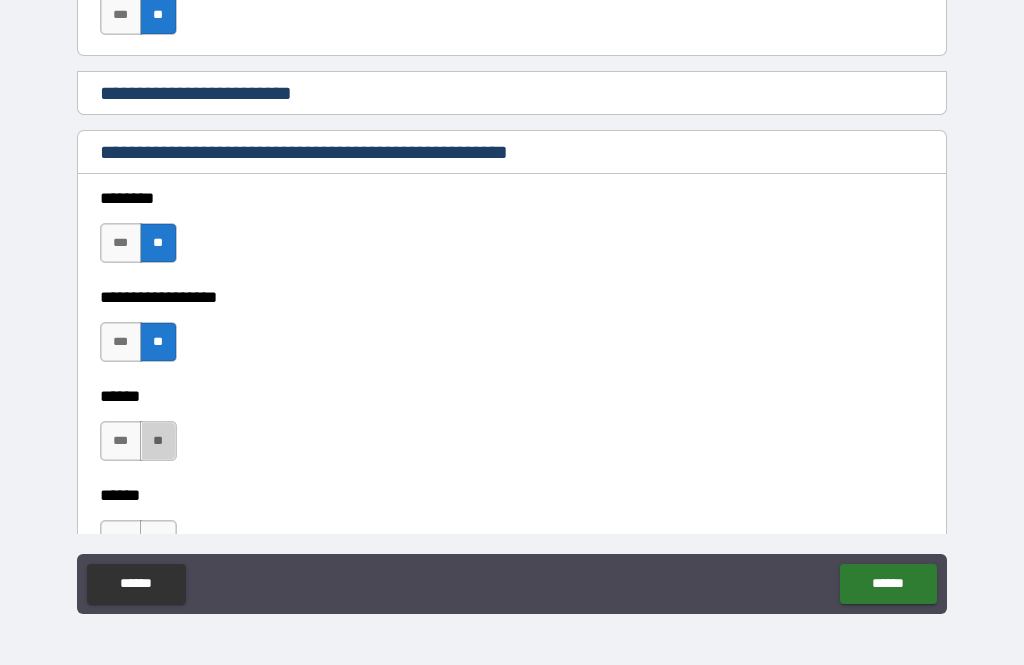 click on "**" at bounding box center (158, 441) 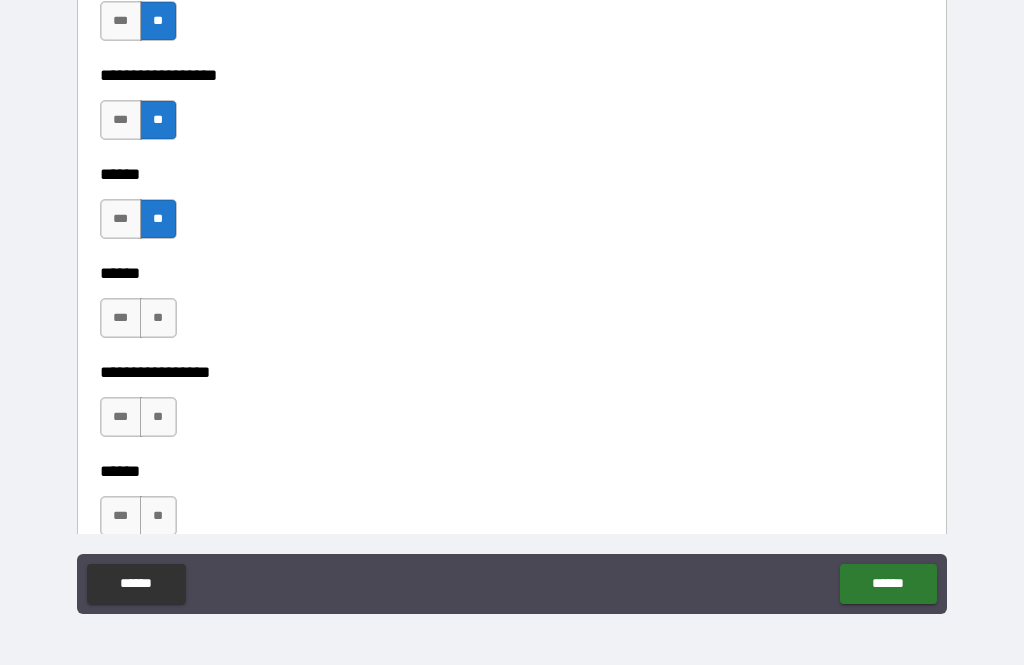 scroll, scrollTop: 1874, scrollLeft: 0, axis: vertical 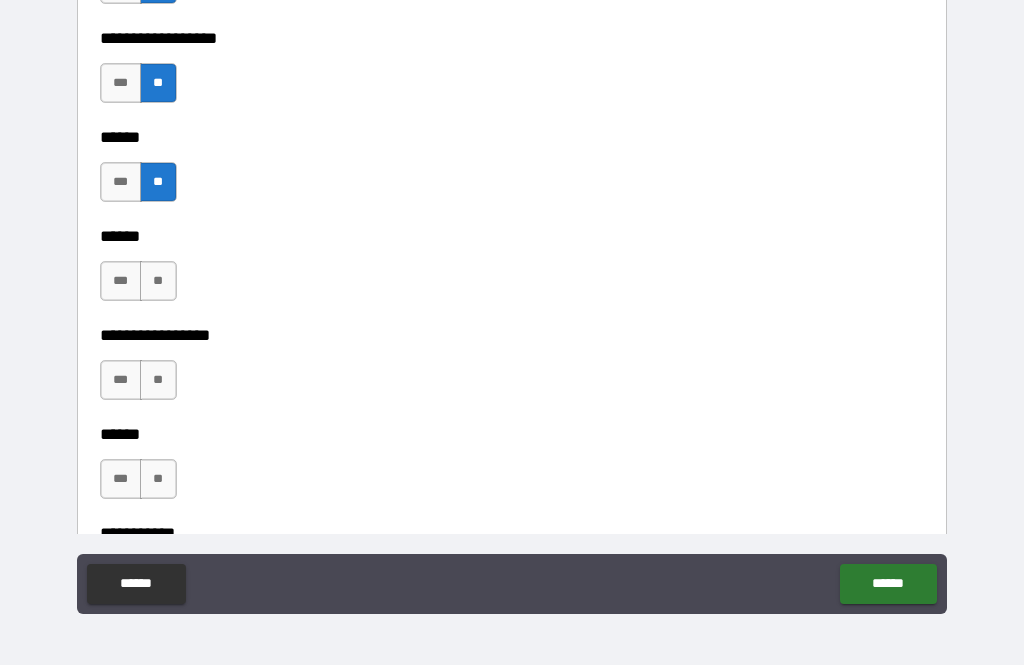 click on "**" at bounding box center (158, 281) 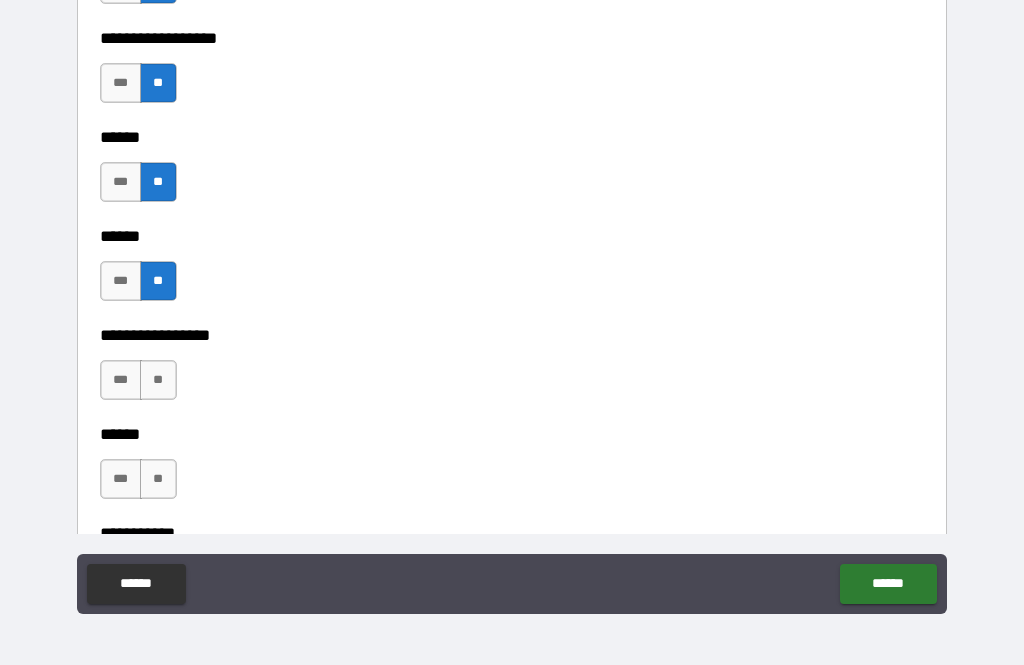 click on "**" at bounding box center [158, 380] 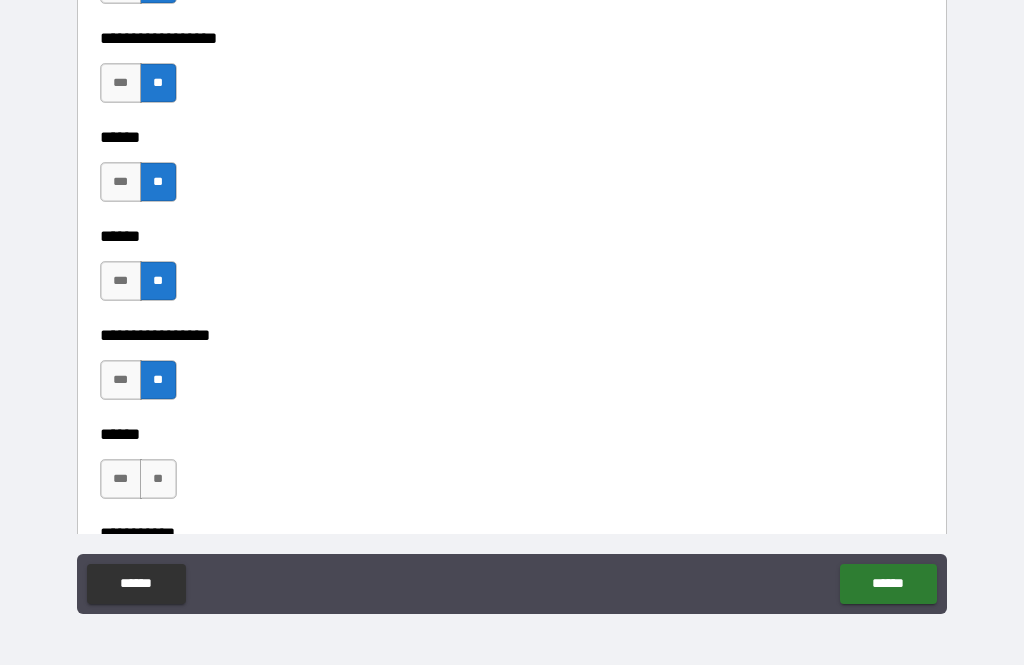 click on "**" at bounding box center (158, 479) 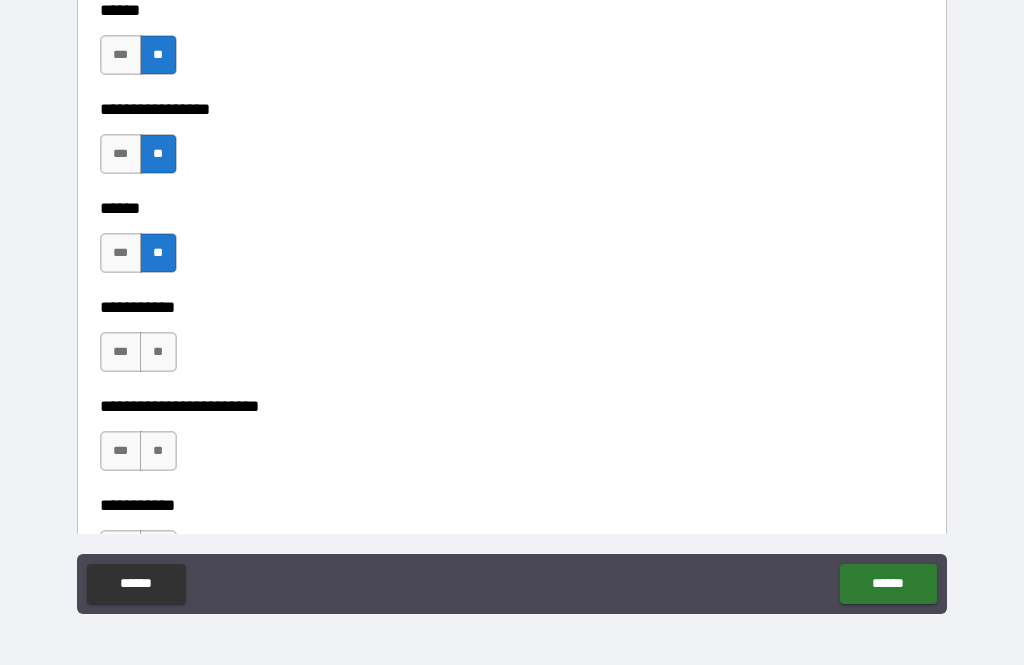 scroll, scrollTop: 2118, scrollLeft: 0, axis: vertical 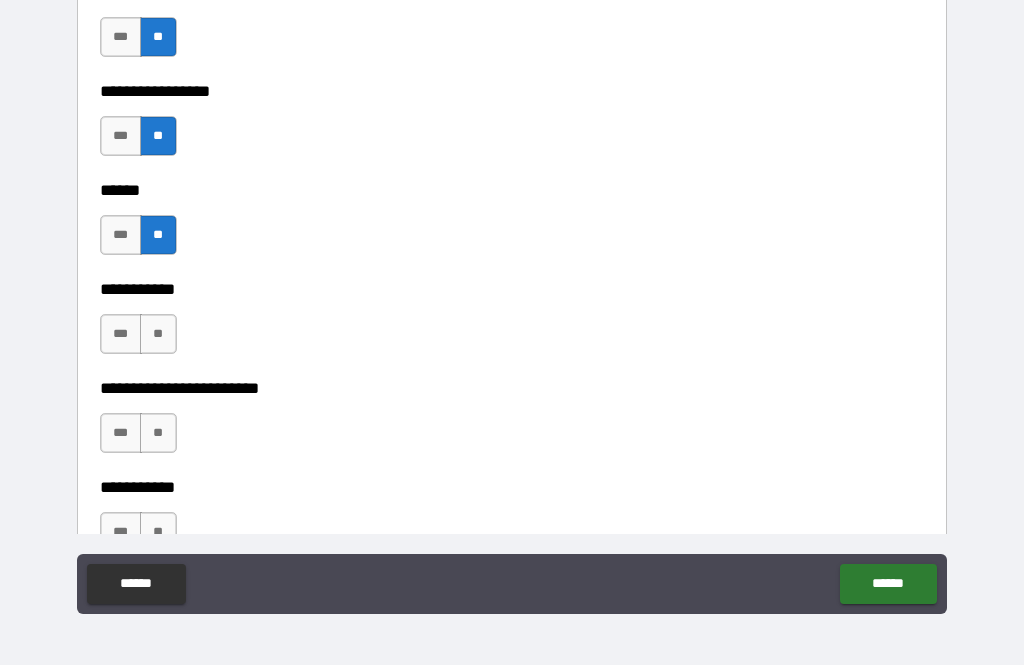 click on "**" at bounding box center [158, 334] 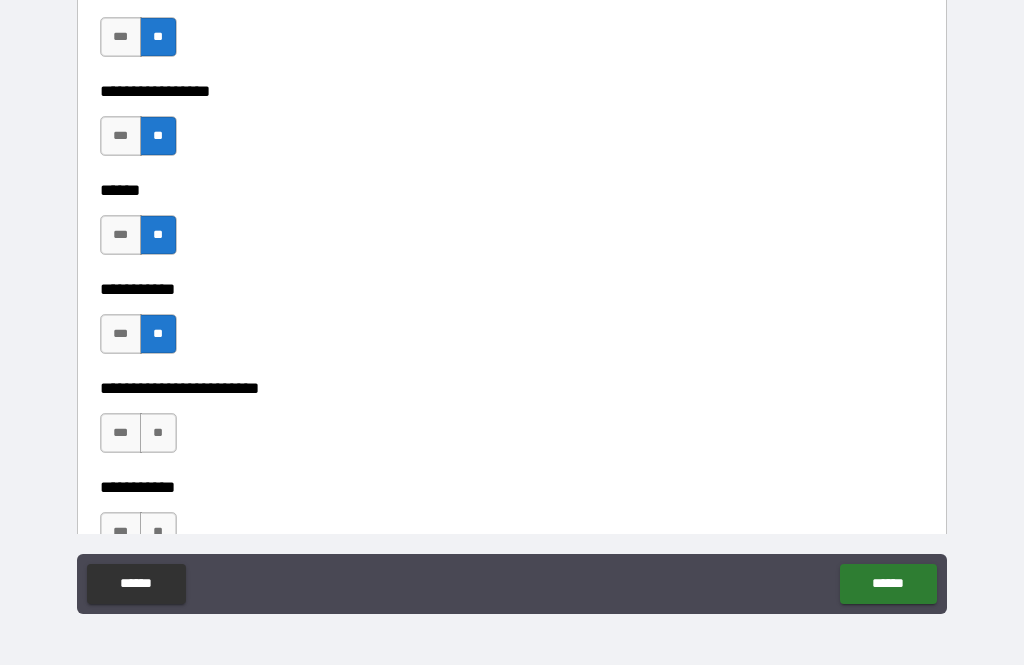 click on "**" at bounding box center (158, 433) 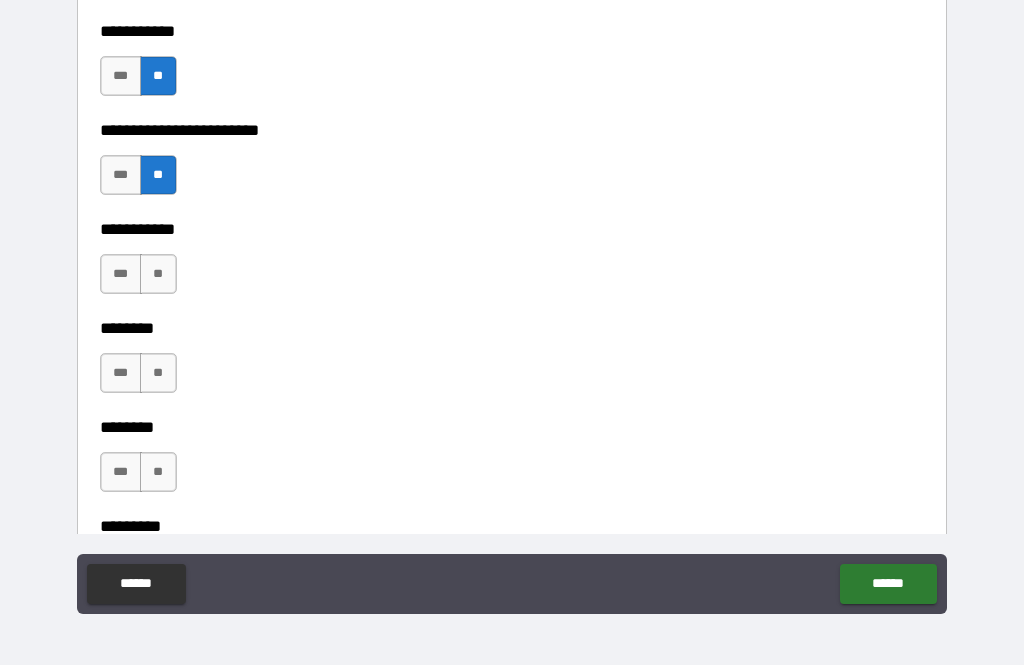 scroll, scrollTop: 2386, scrollLeft: 0, axis: vertical 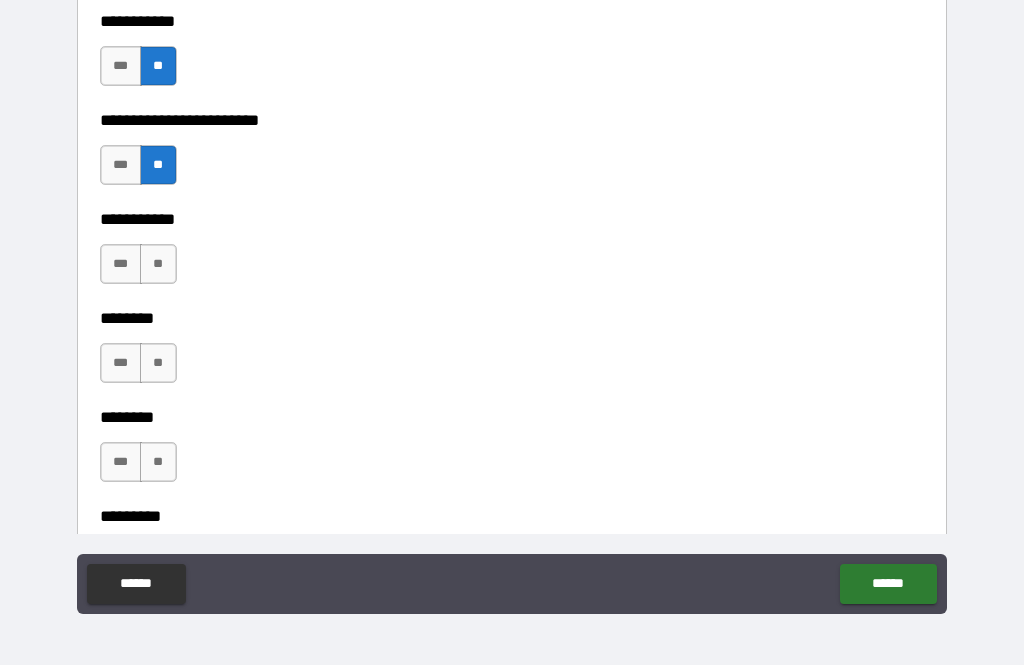 click on "**" at bounding box center (158, 264) 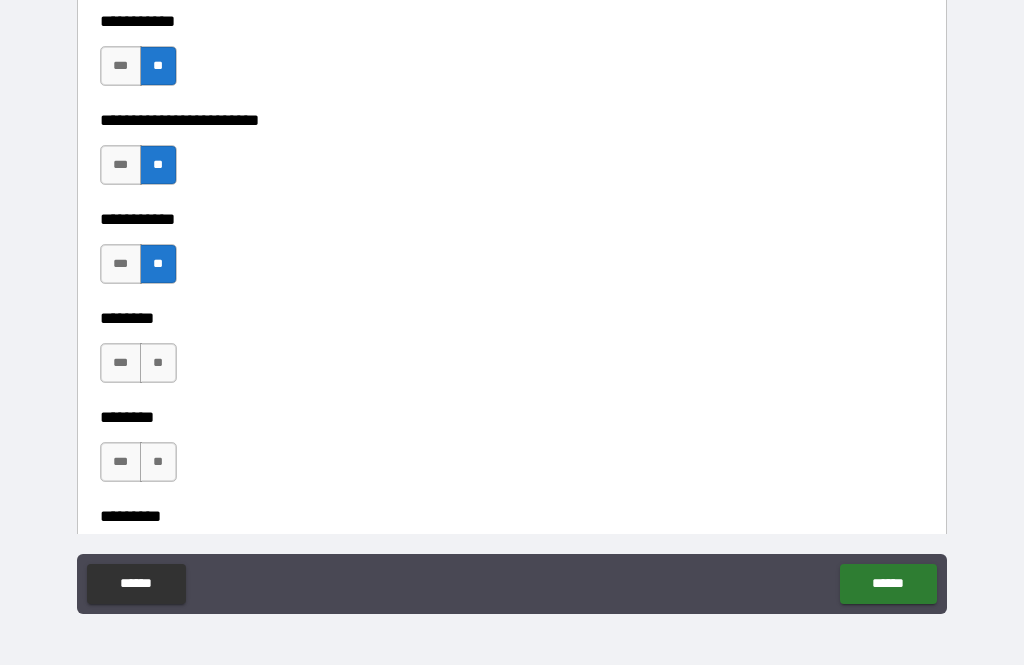 click on "**" at bounding box center (158, 363) 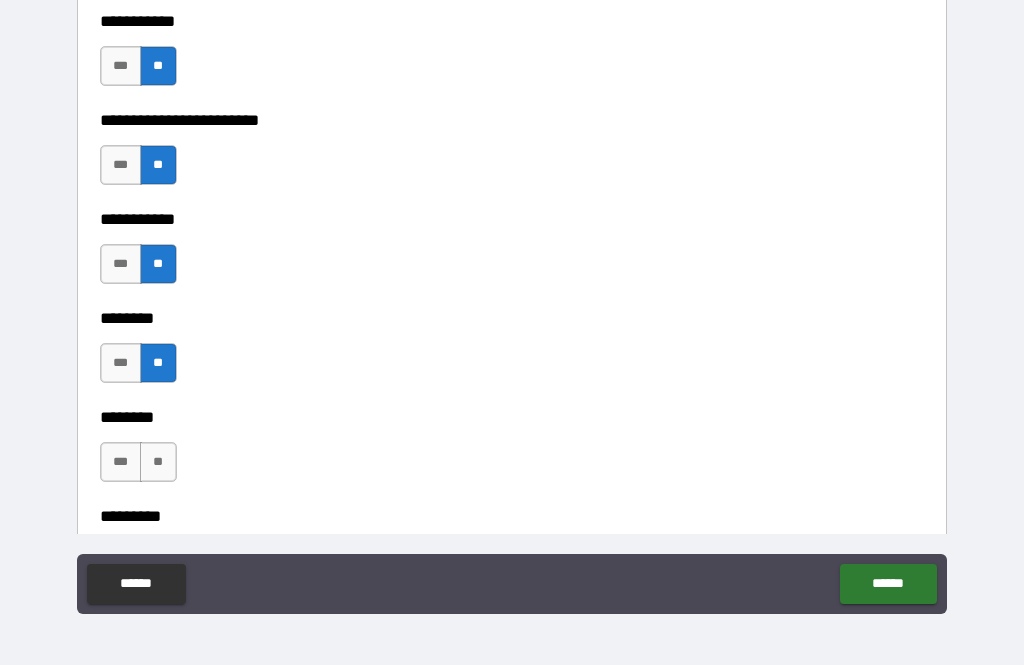 click on "**" at bounding box center [158, 462] 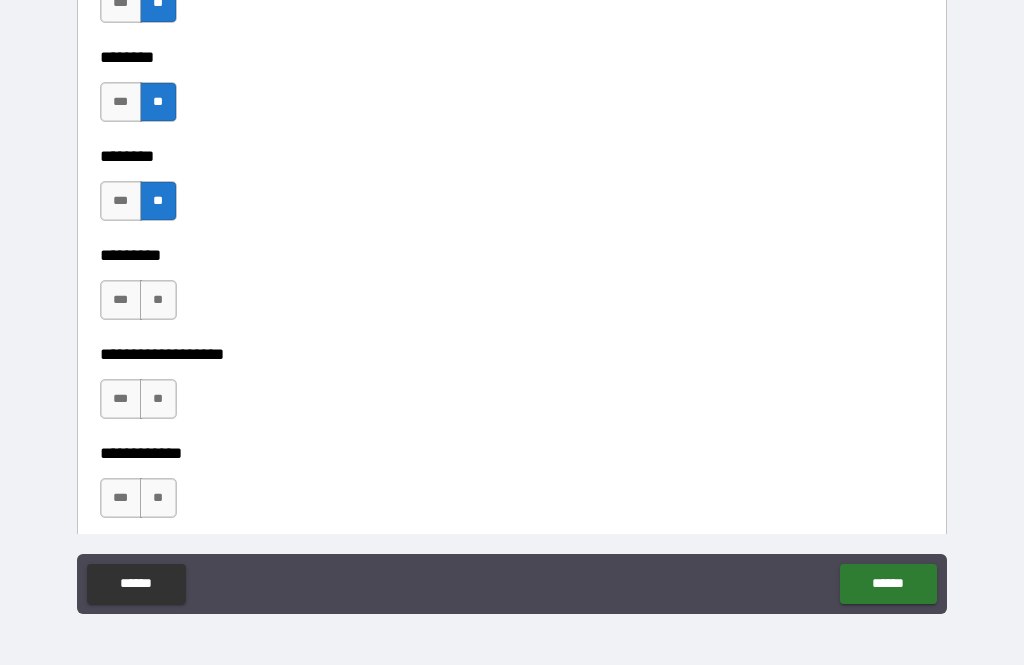 scroll, scrollTop: 2655, scrollLeft: 0, axis: vertical 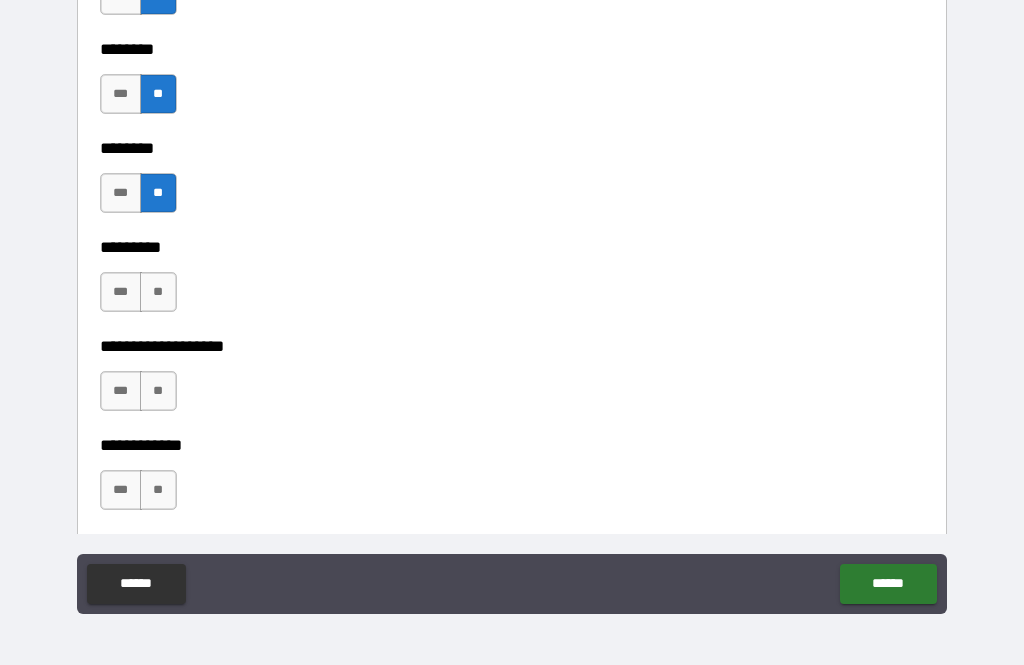 click on "**" at bounding box center [158, 292] 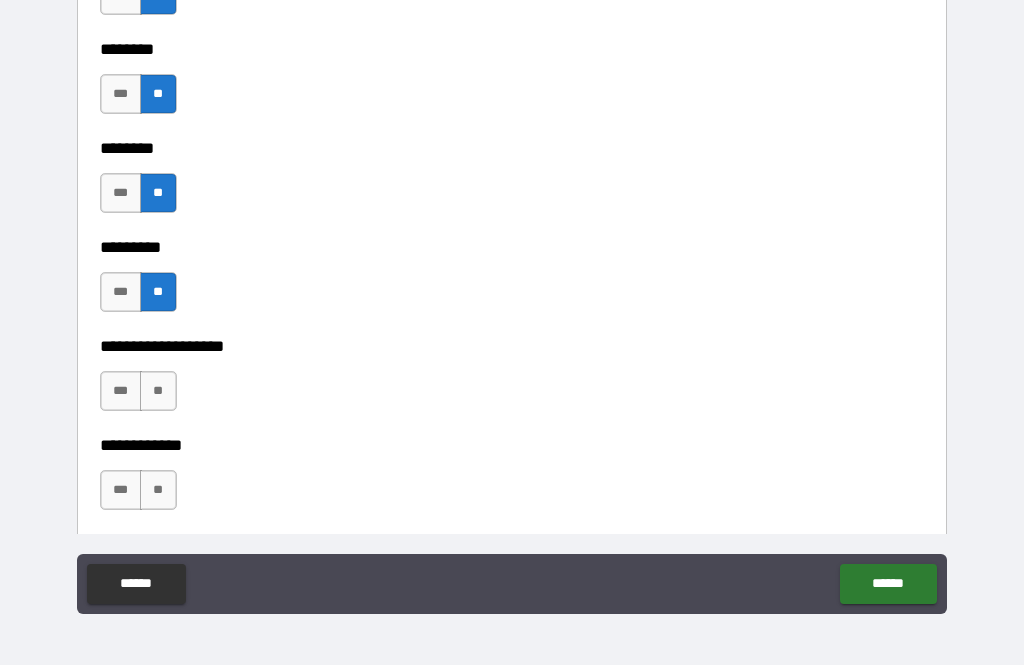 click on "**" at bounding box center [158, 391] 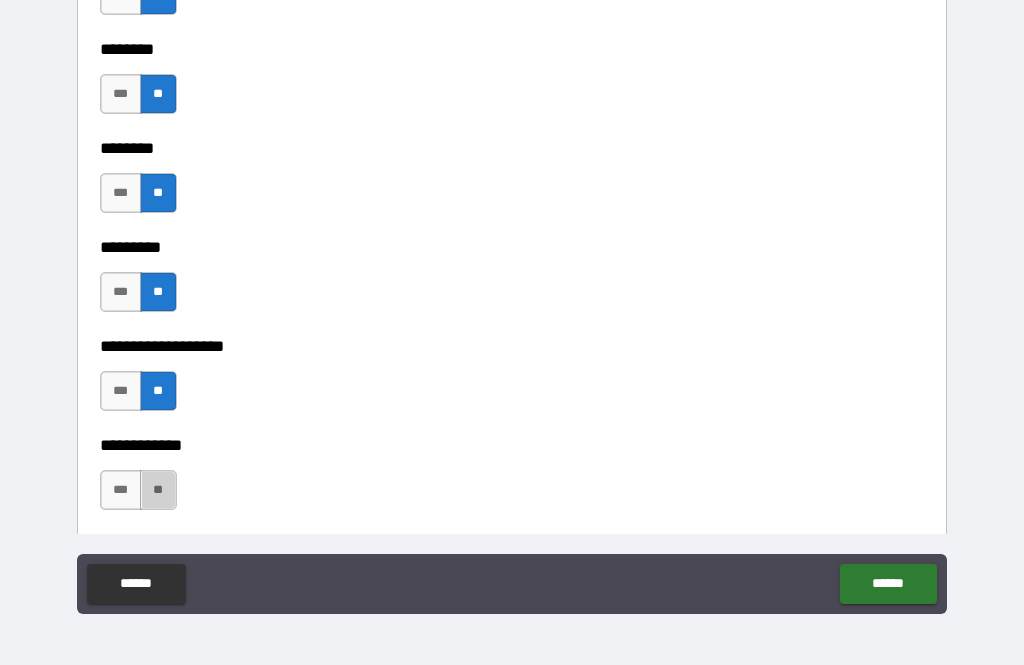 click on "**" at bounding box center [158, 490] 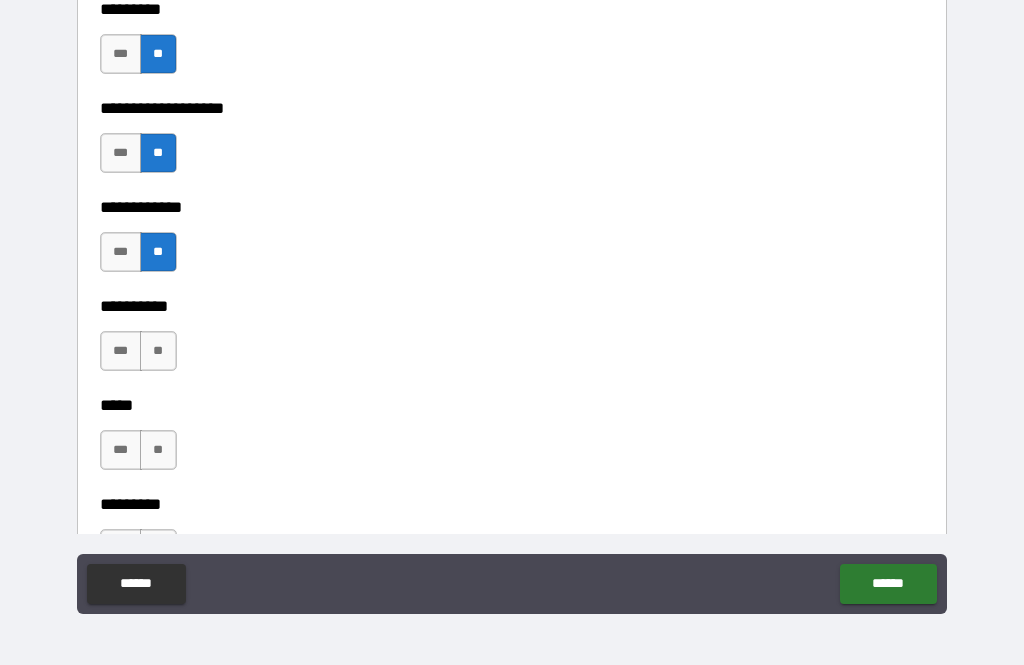scroll, scrollTop: 2925, scrollLeft: 0, axis: vertical 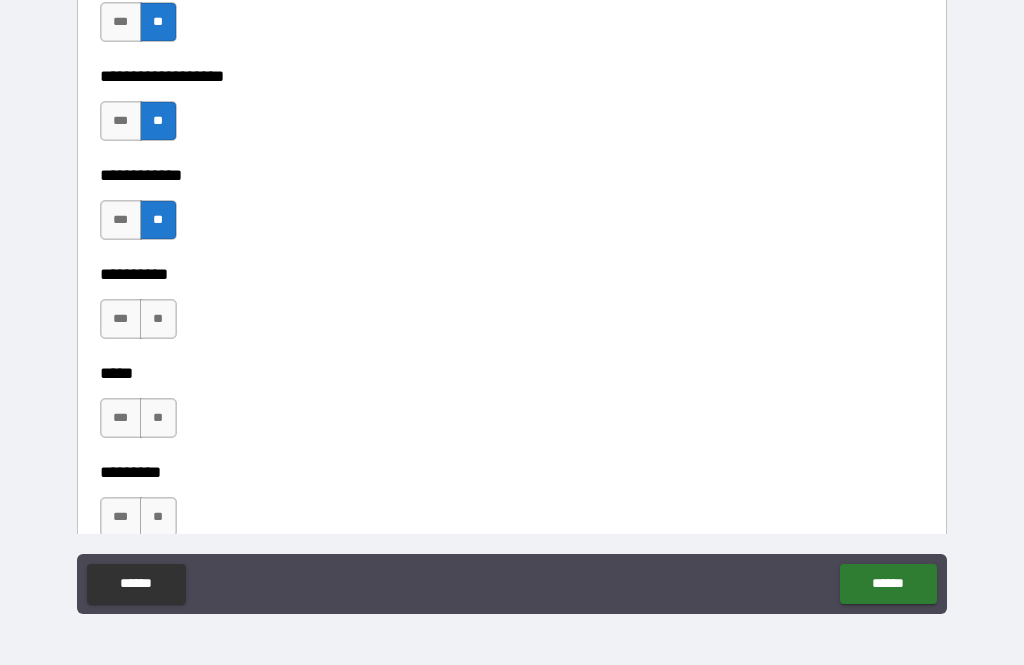click on "**" at bounding box center [158, 319] 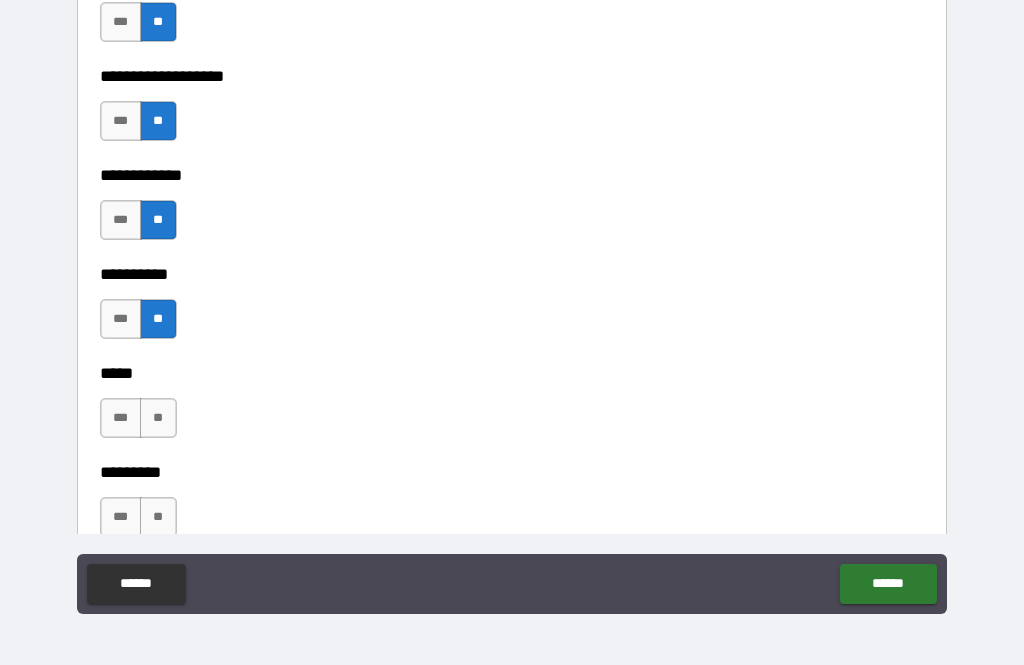 click on "**" at bounding box center [158, 418] 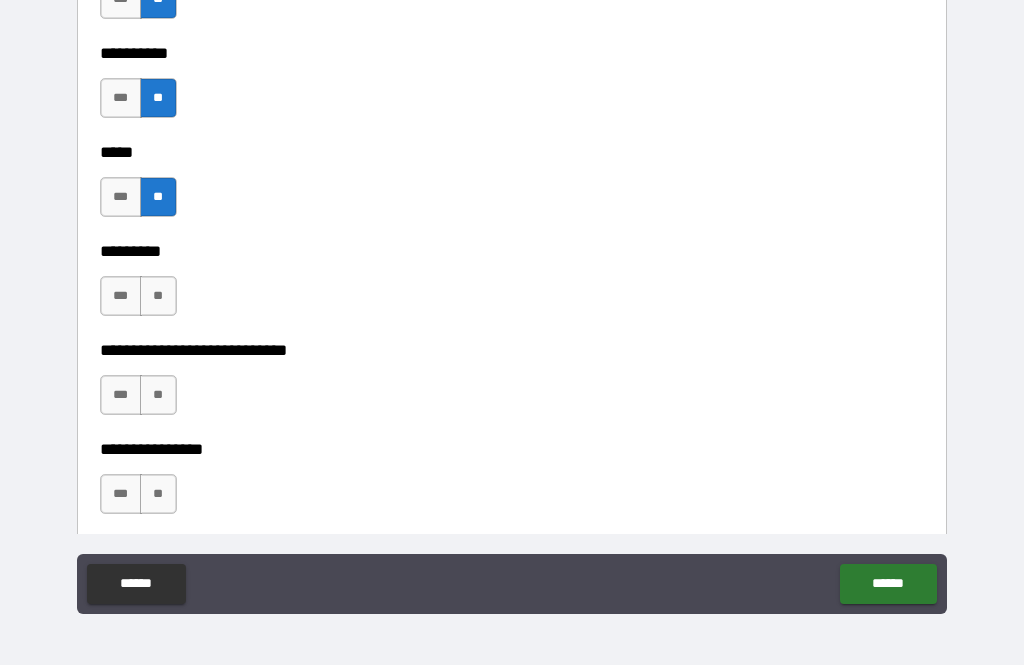 scroll, scrollTop: 3154, scrollLeft: 0, axis: vertical 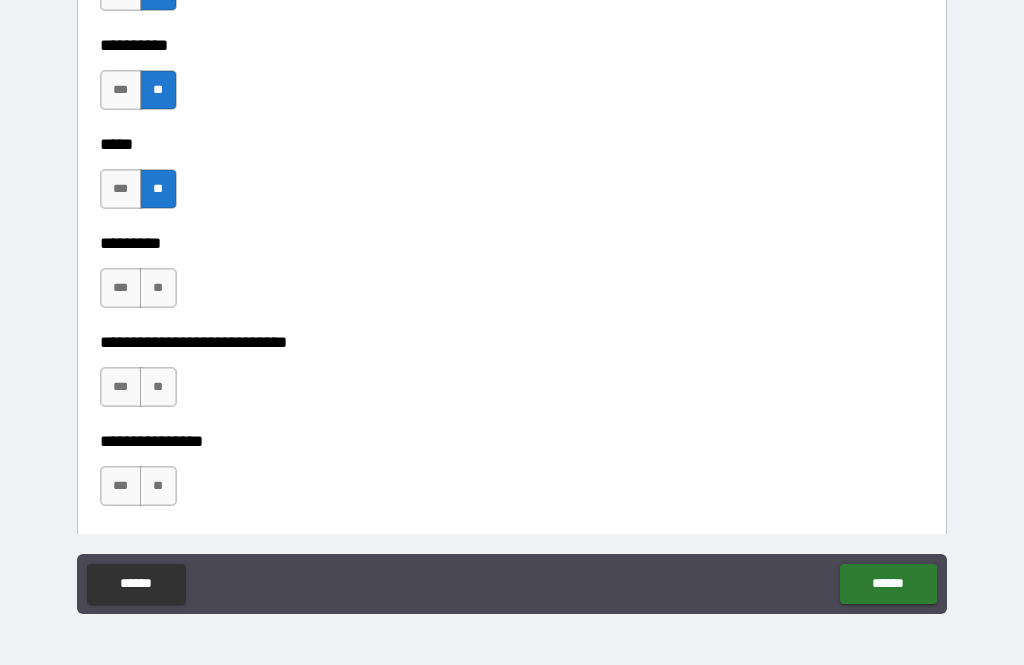 click on "**" at bounding box center [158, 288] 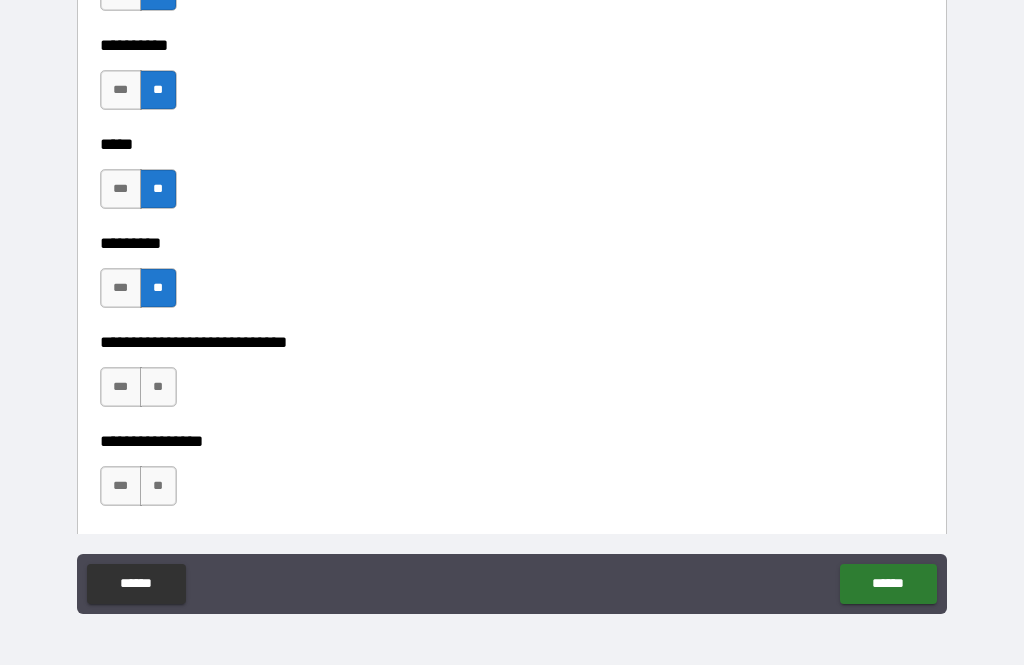click on "**" at bounding box center [158, 387] 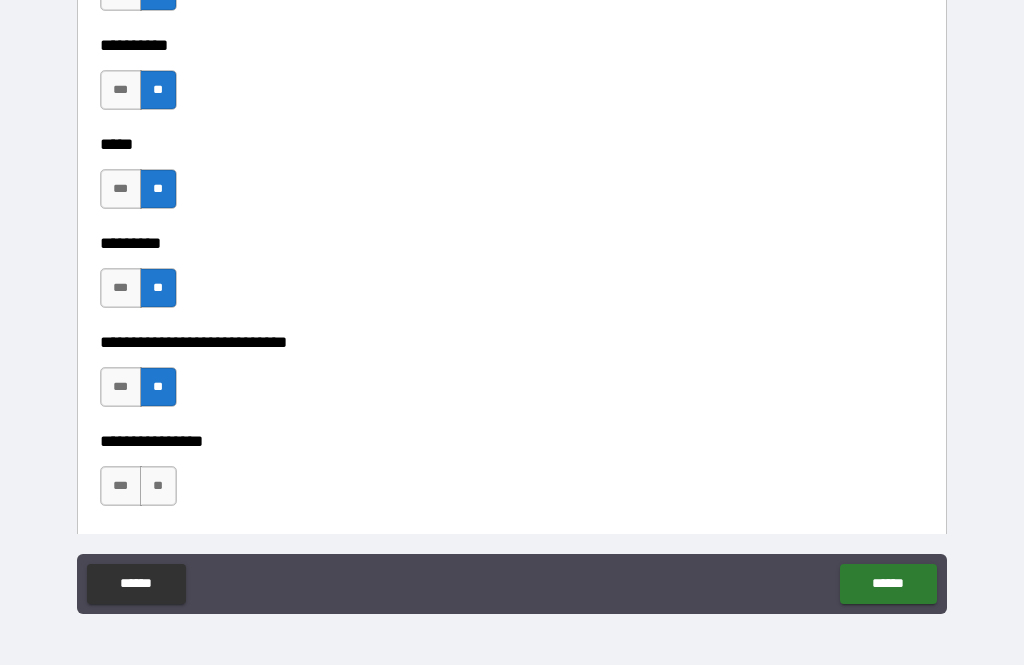 click on "**" at bounding box center [158, 486] 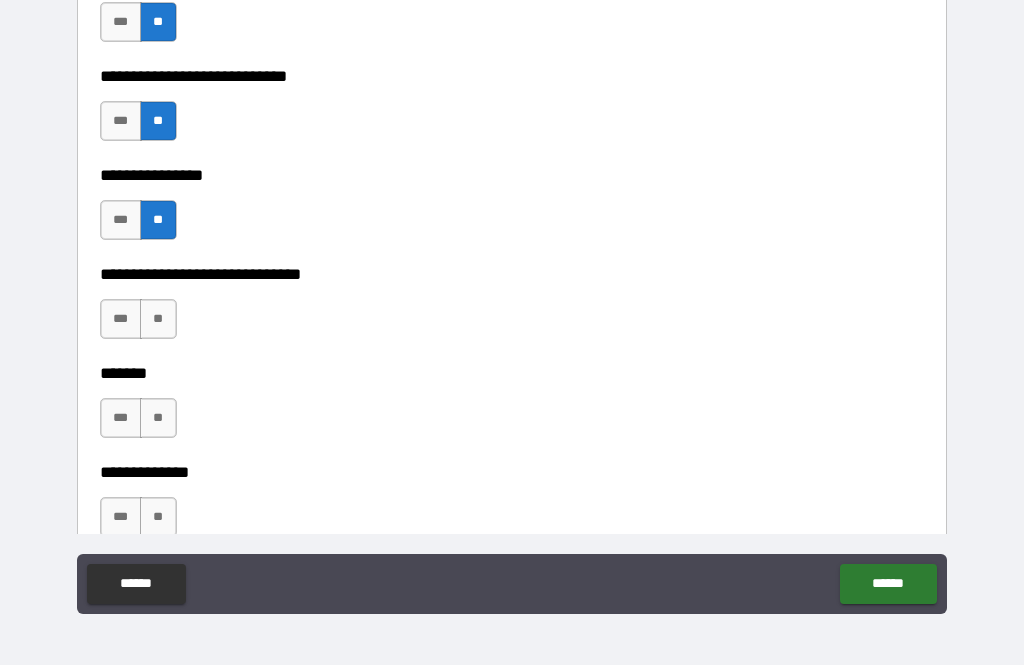 scroll, scrollTop: 3421, scrollLeft: 0, axis: vertical 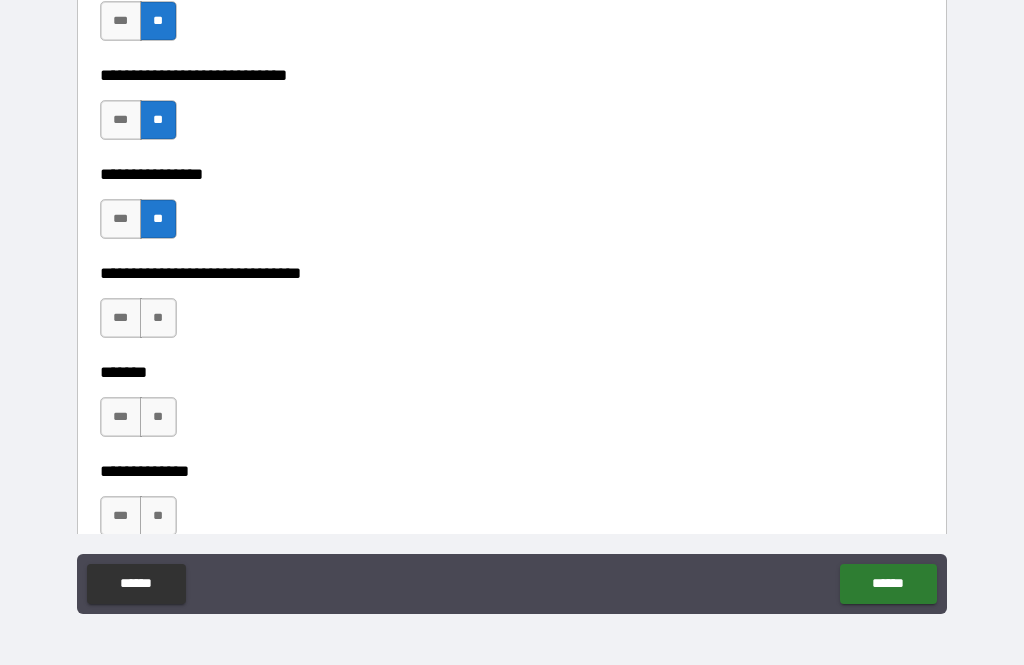 click on "**" at bounding box center (158, 318) 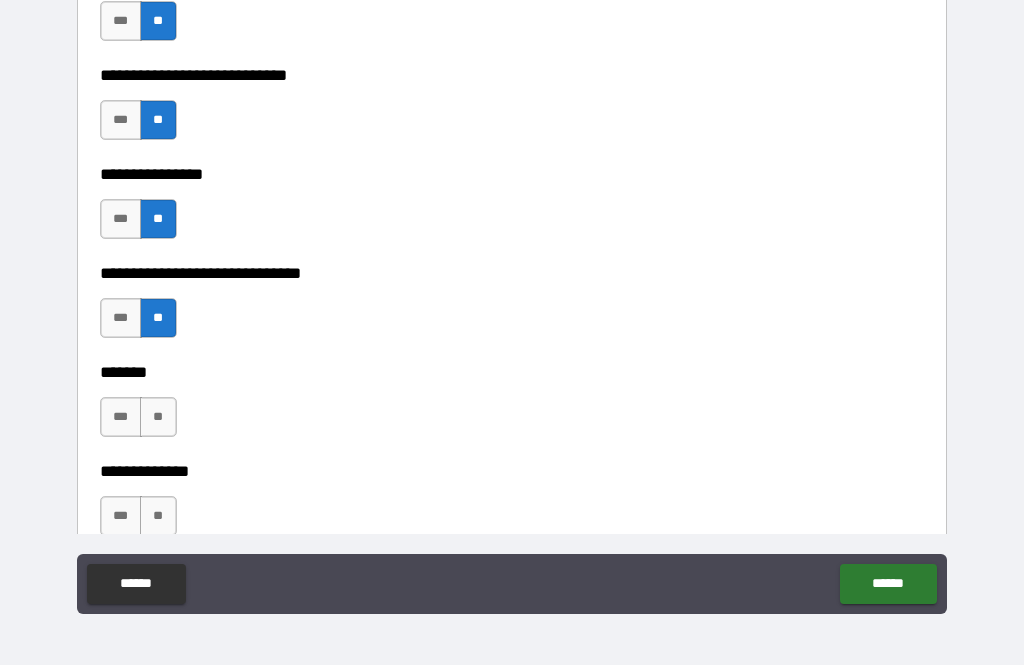 click on "**" at bounding box center (158, 417) 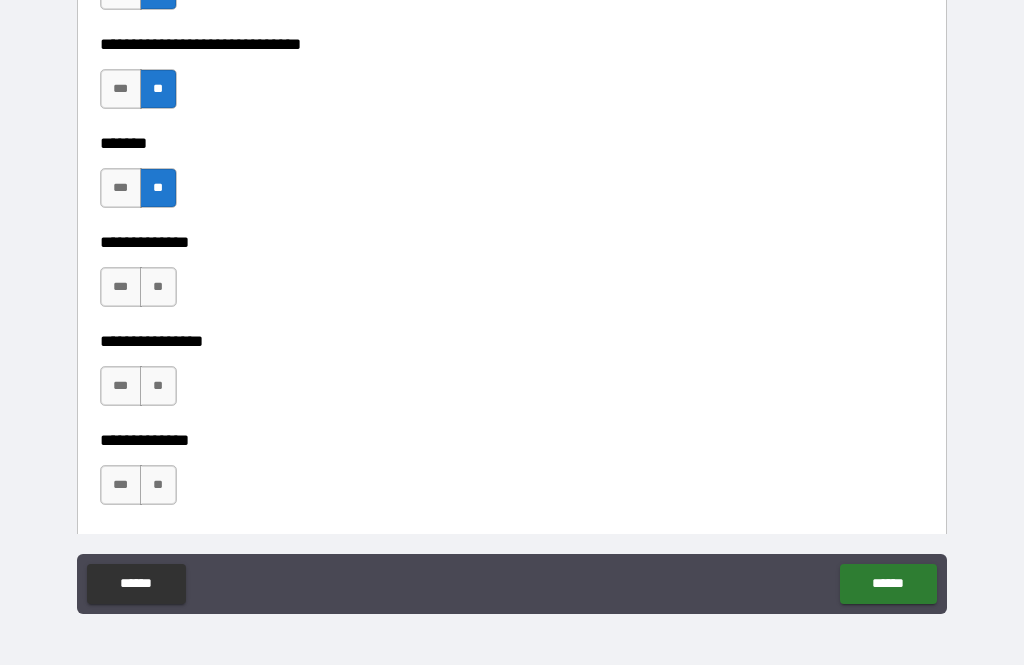 scroll, scrollTop: 3688, scrollLeft: 0, axis: vertical 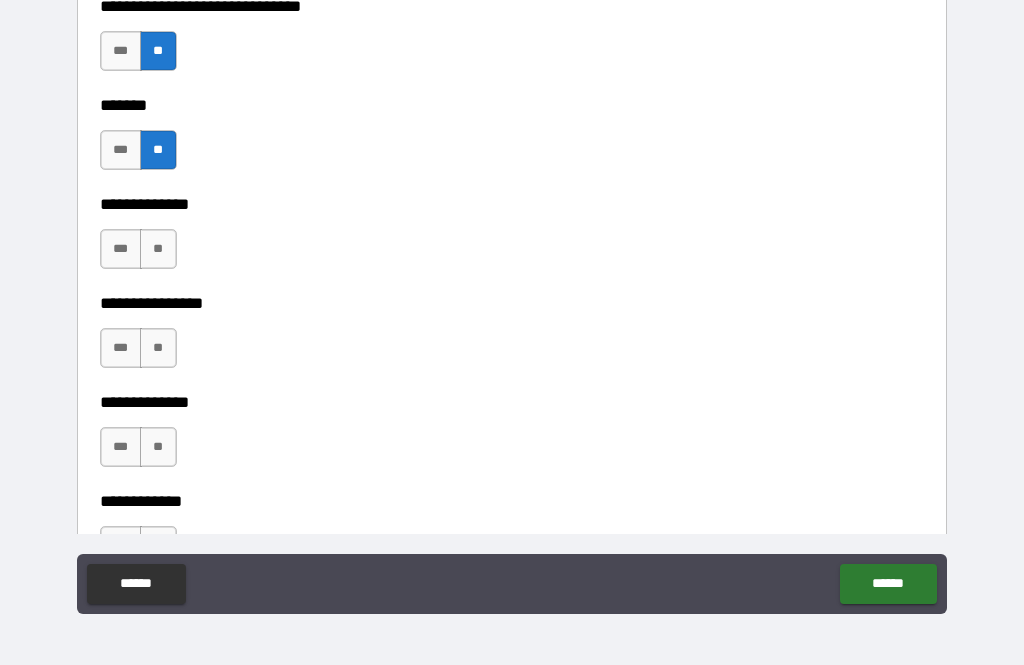 click on "**" at bounding box center (158, 249) 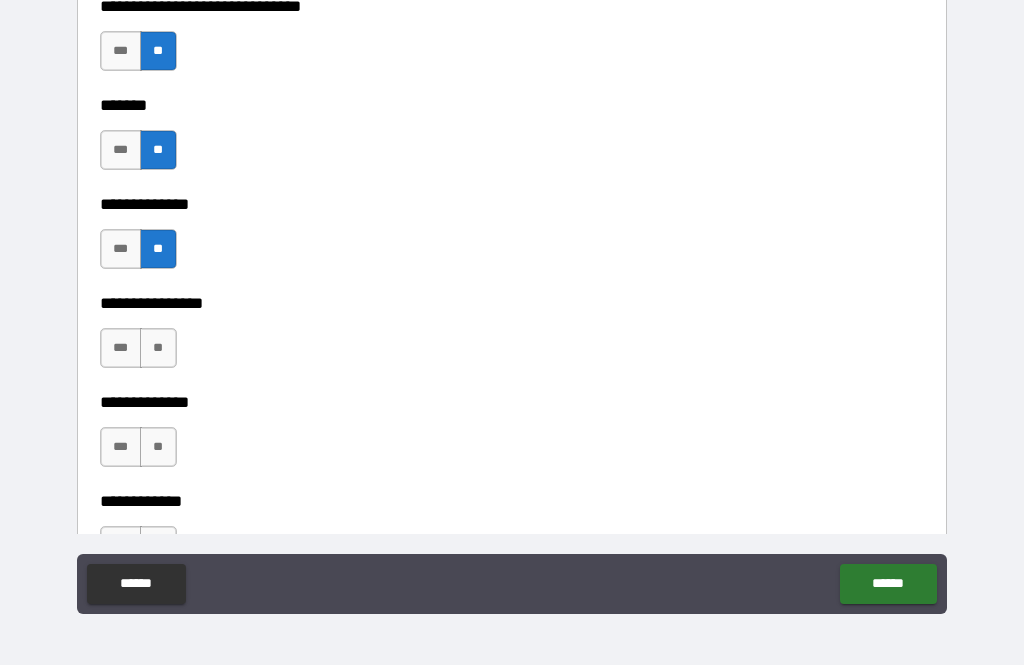 click on "**" at bounding box center (158, 348) 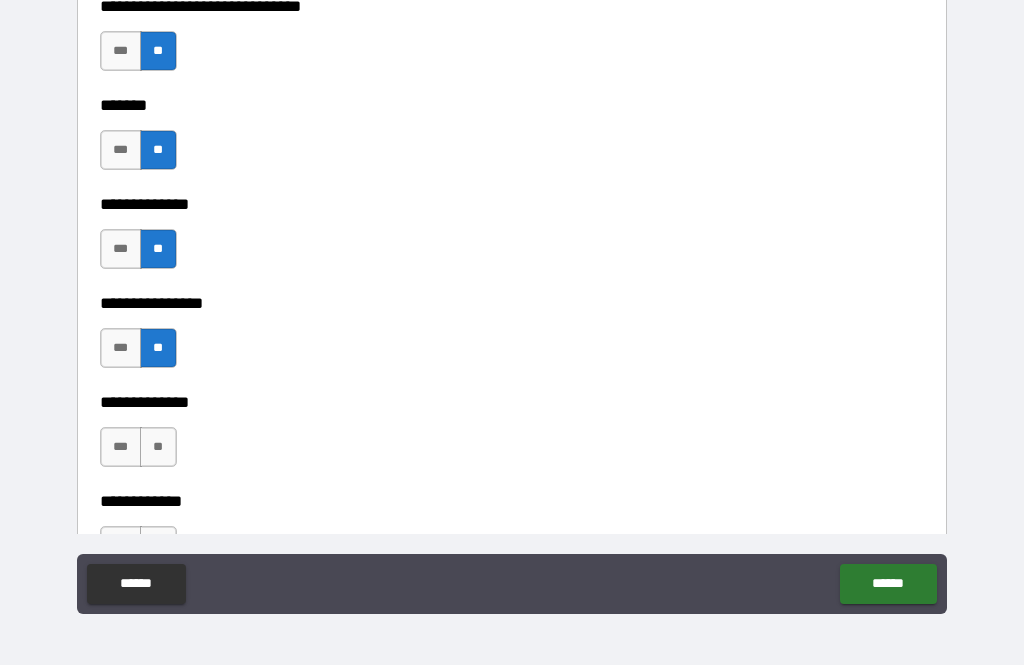 click on "**" at bounding box center (158, 447) 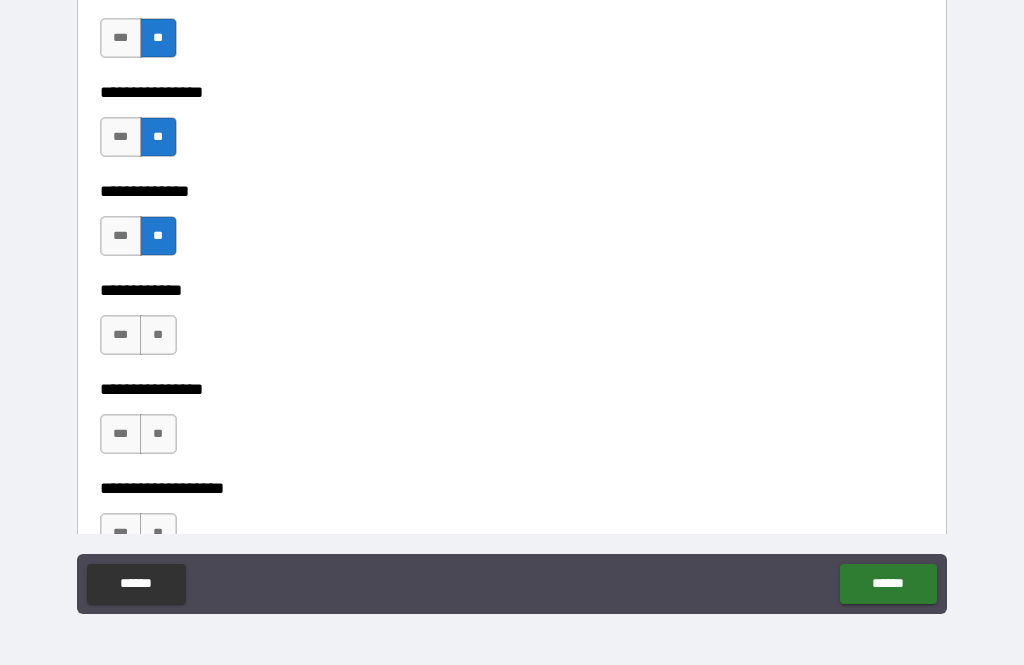 scroll, scrollTop: 3908, scrollLeft: 0, axis: vertical 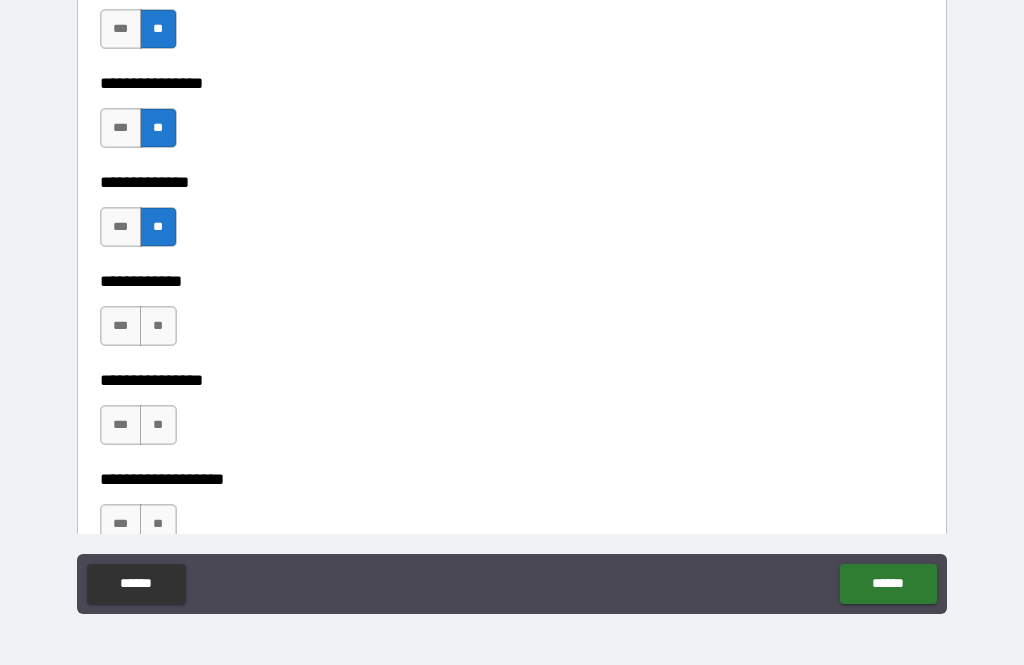 click on "**********" at bounding box center (512, 366) 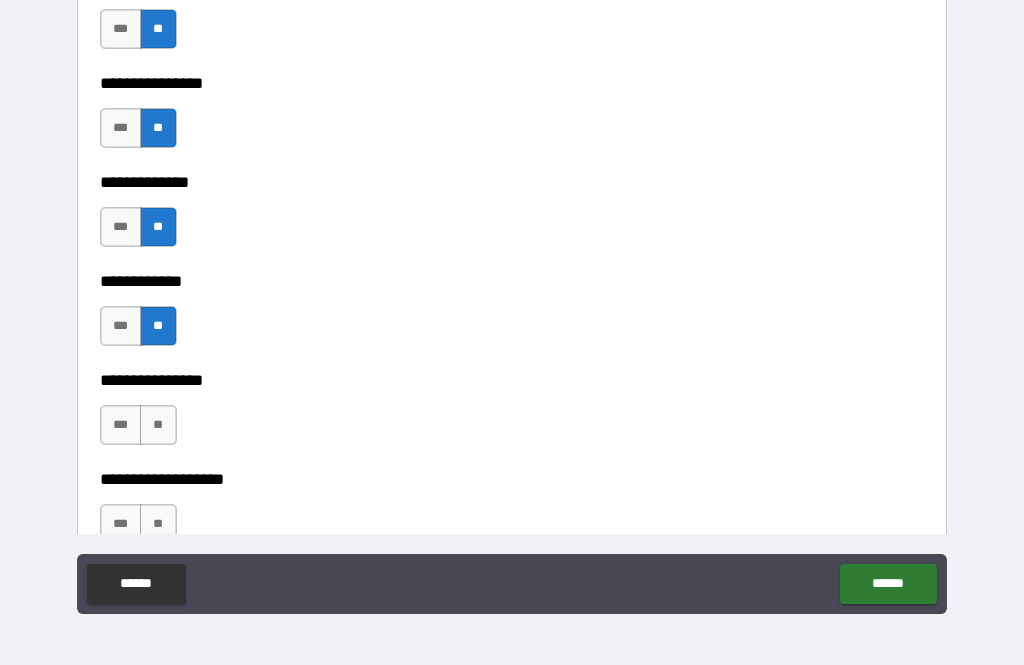 click on "**" at bounding box center [158, 425] 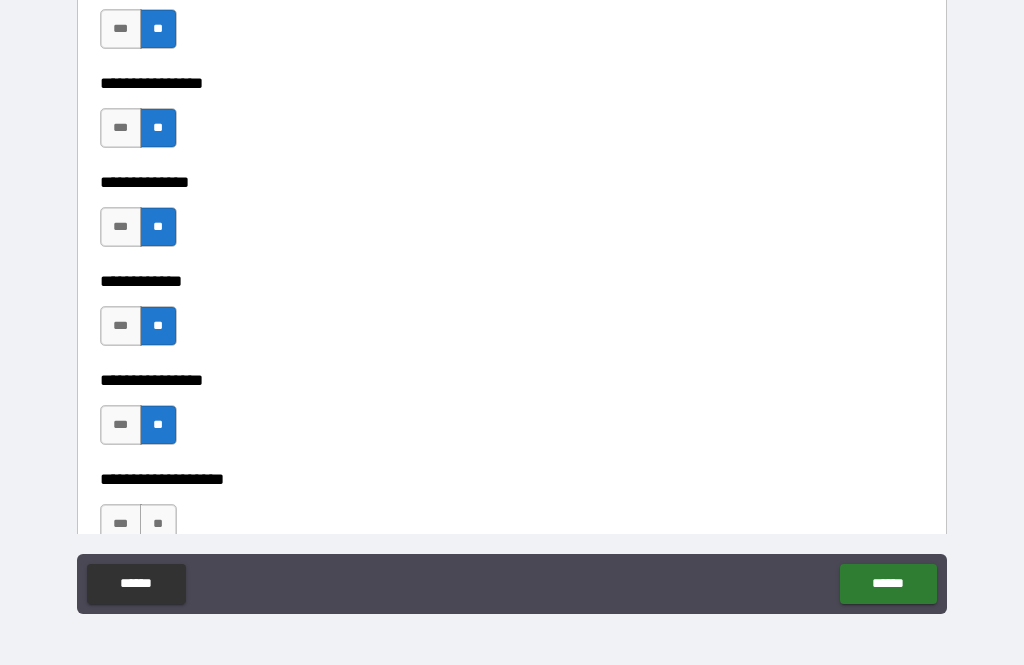 scroll, scrollTop: 4049, scrollLeft: 0, axis: vertical 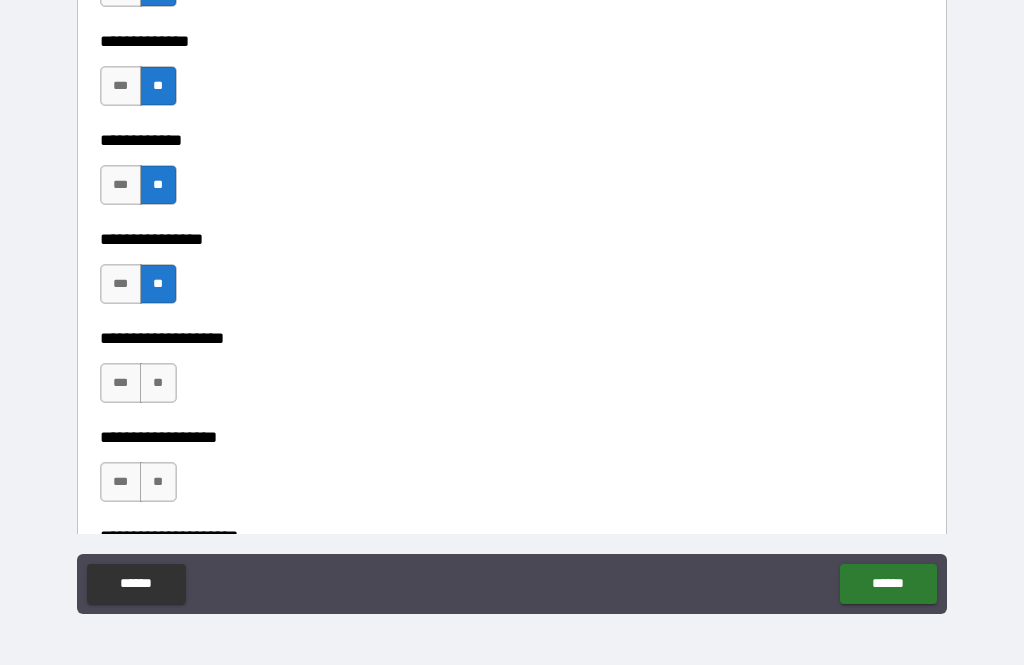 click on "***" at bounding box center (121, 383) 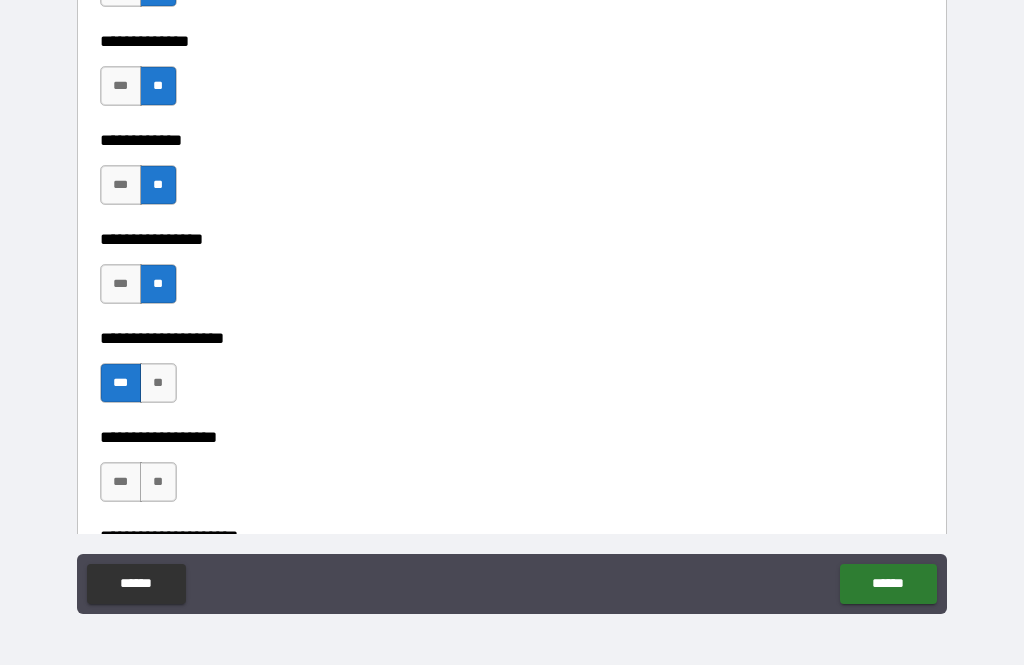 click on "**" at bounding box center [158, 482] 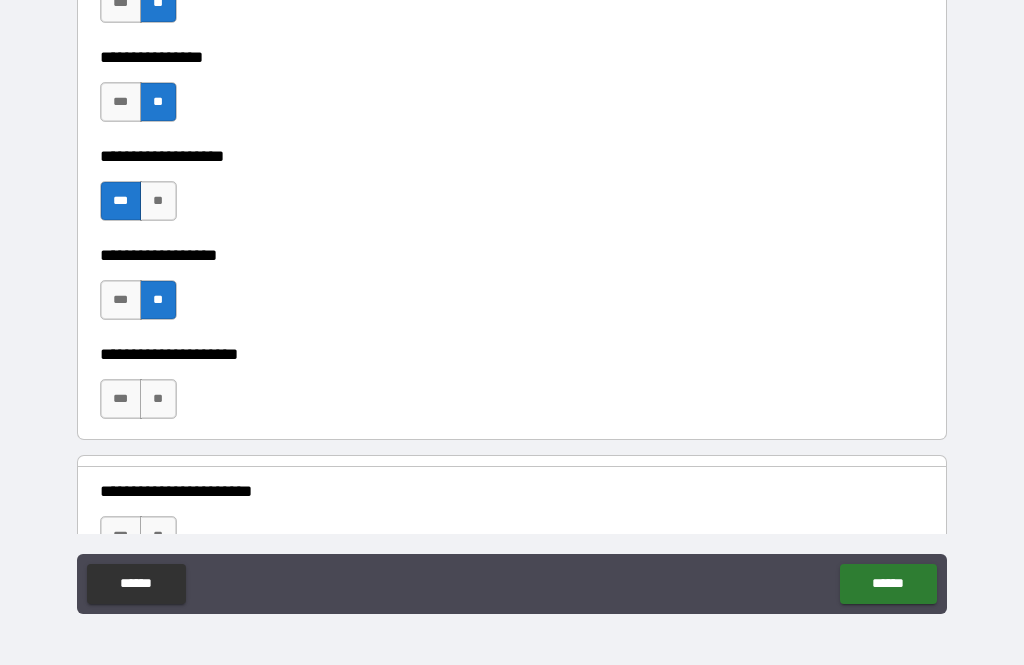 scroll, scrollTop: 4241, scrollLeft: 0, axis: vertical 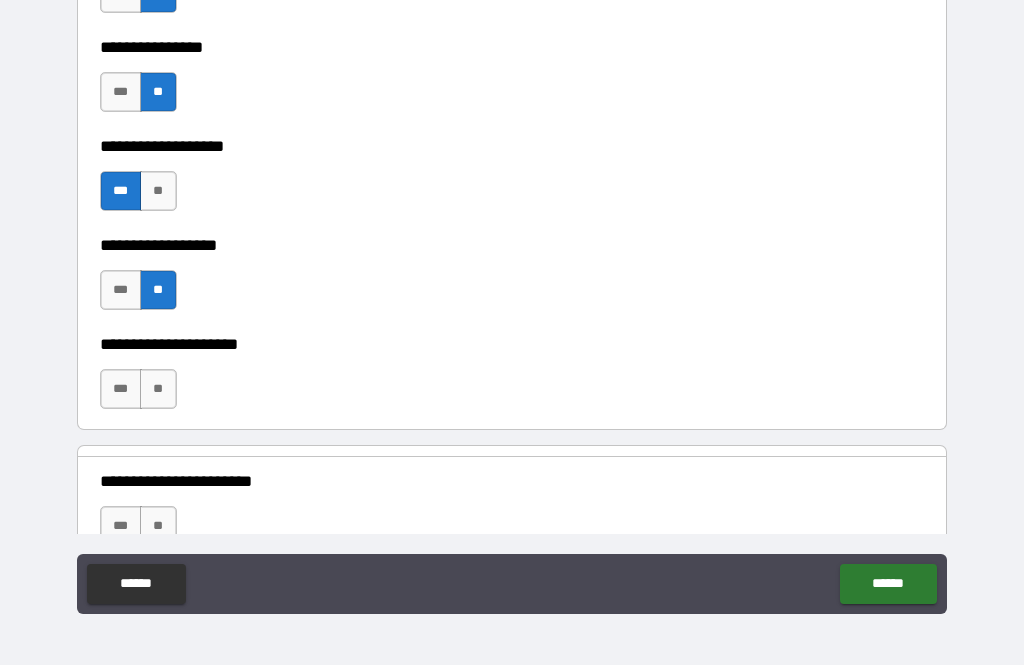 click on "**" at bounding box center [158, 389] 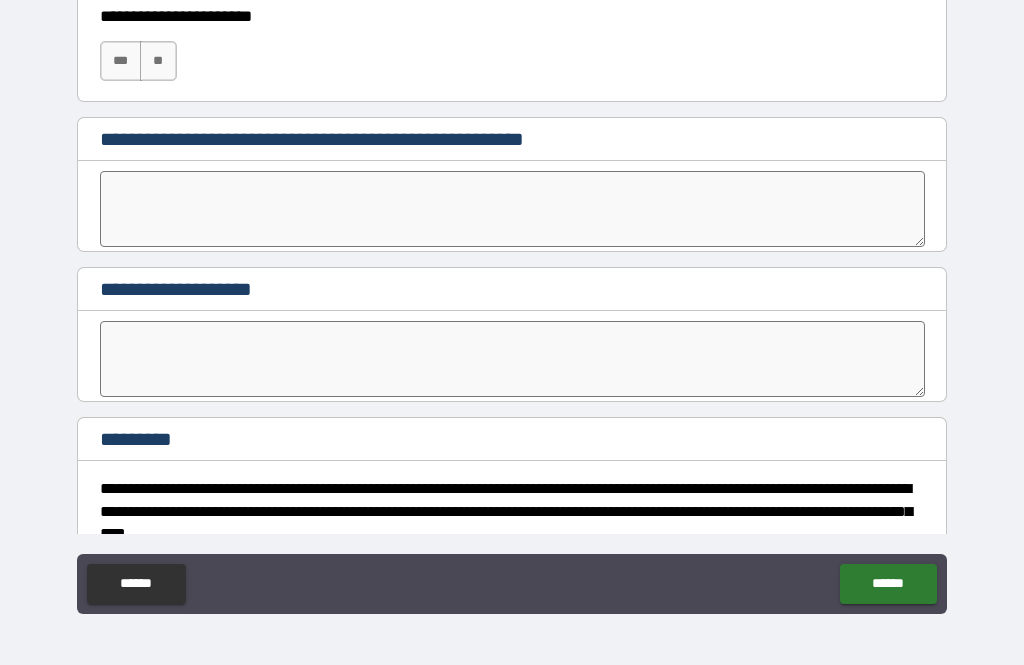 scroll, scrollTop: 4708, scrollLeft: 0, axis: vertical 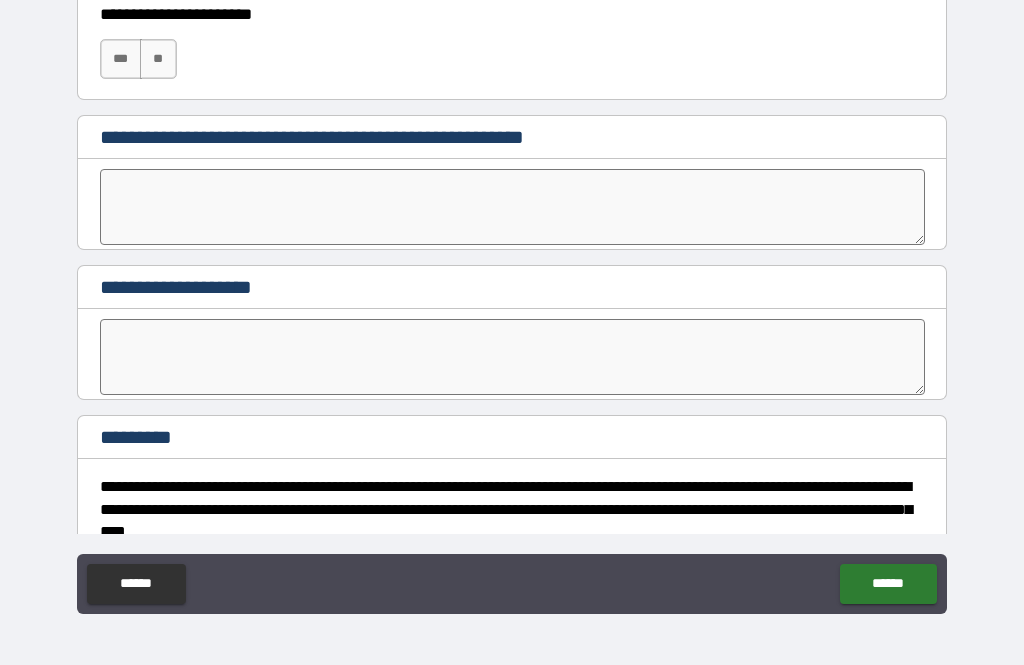 click on "**" at bounding box center [158, 59] 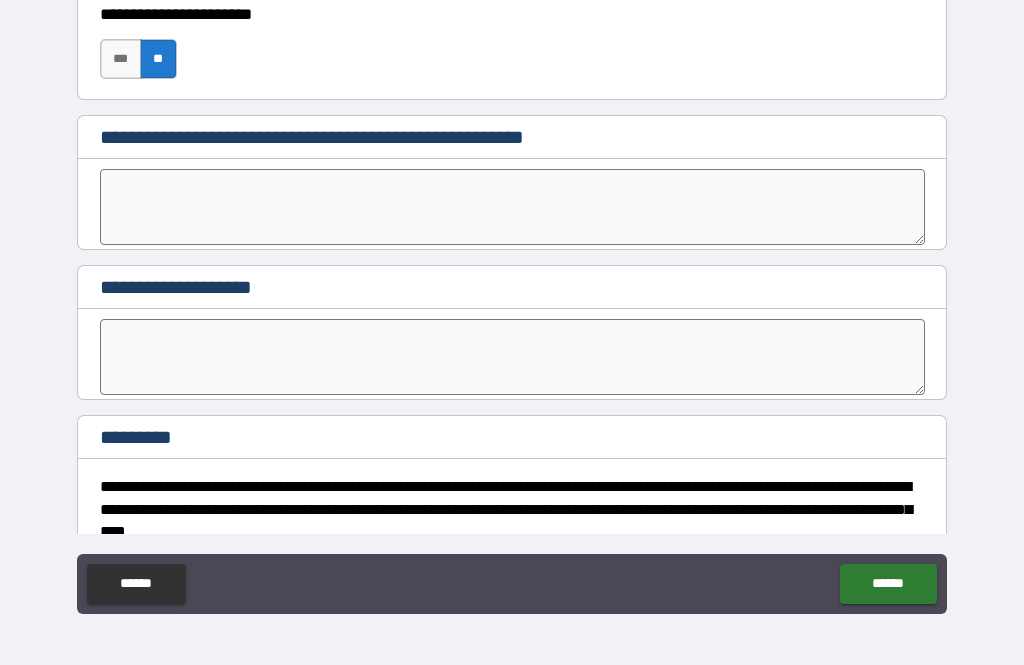 click at bounding box center (513, 207) 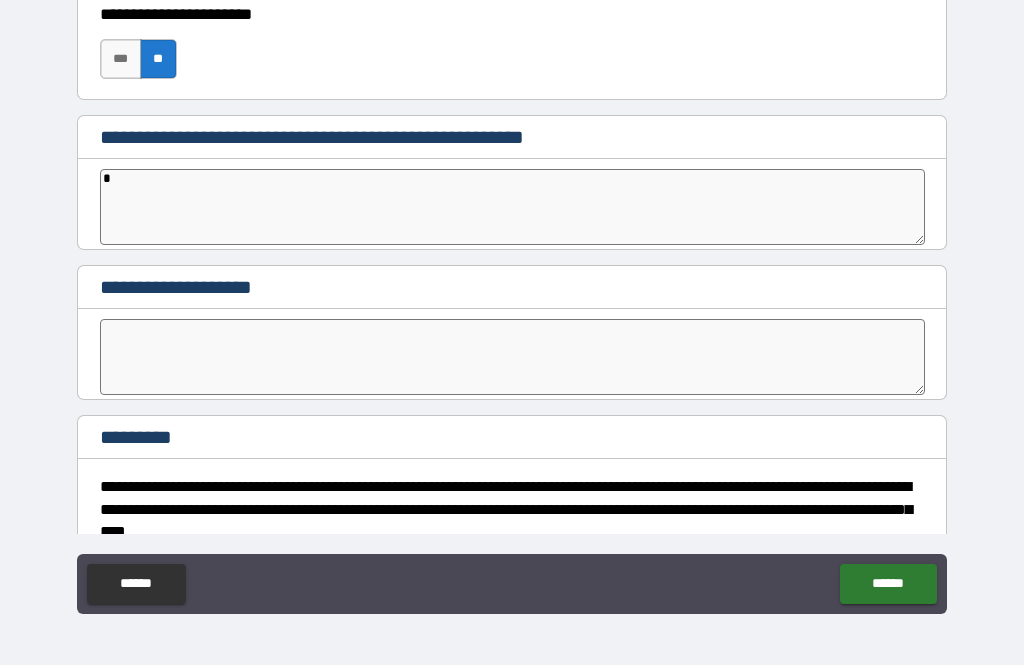 type on "**" 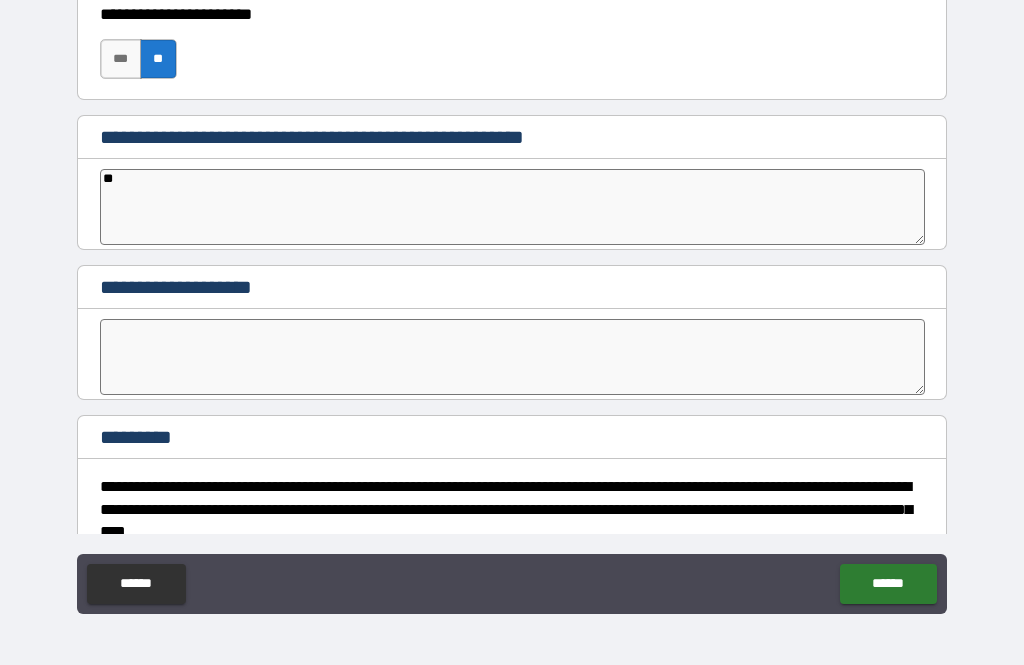 type on "*" 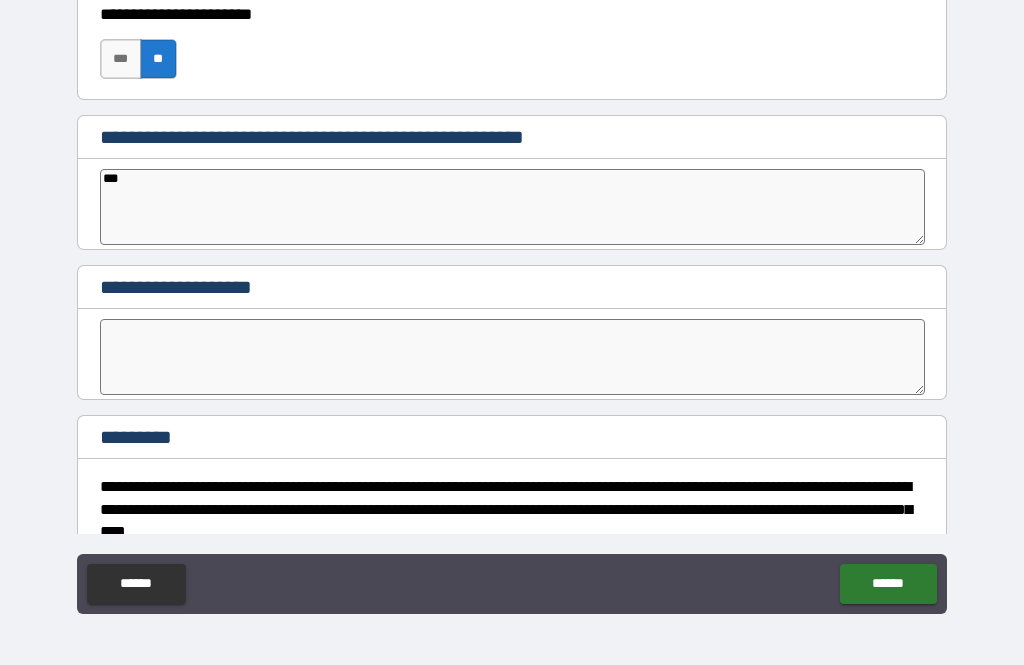type on "*" 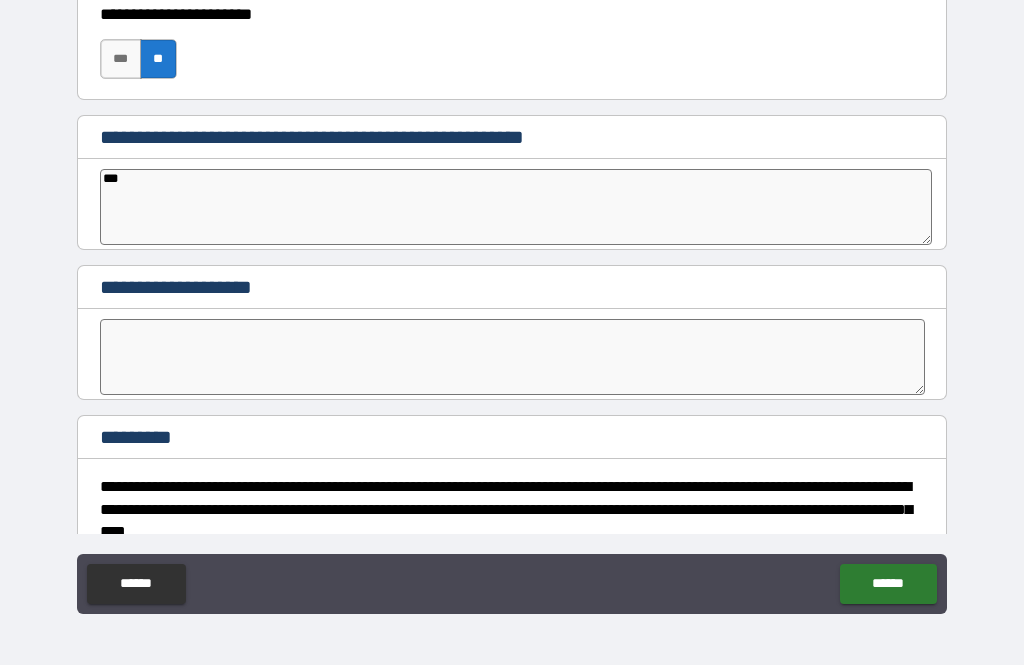 type on "****" 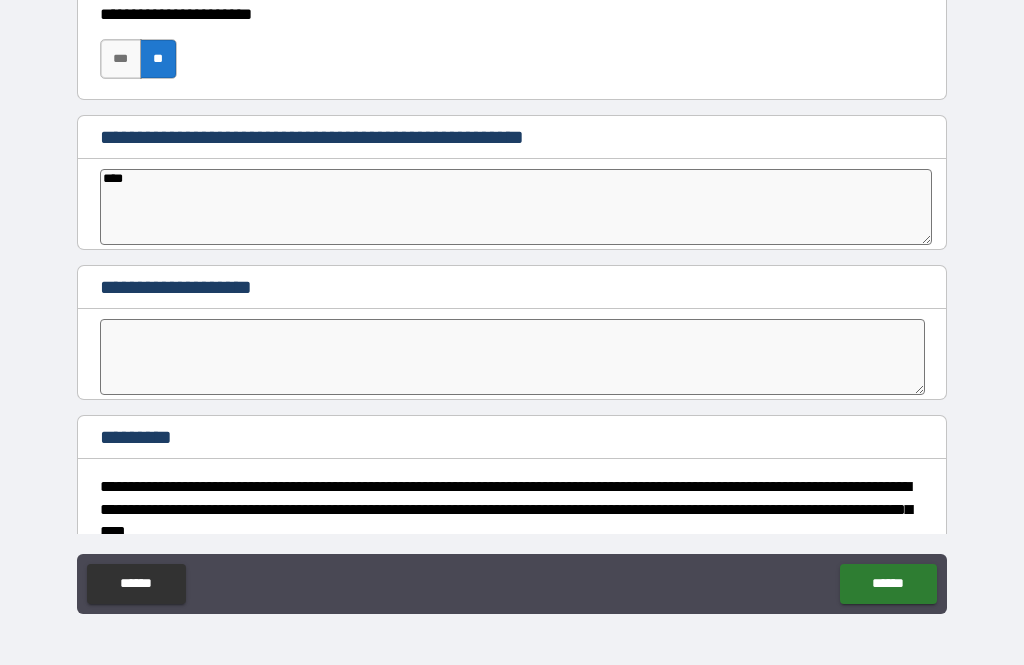 type on "*" 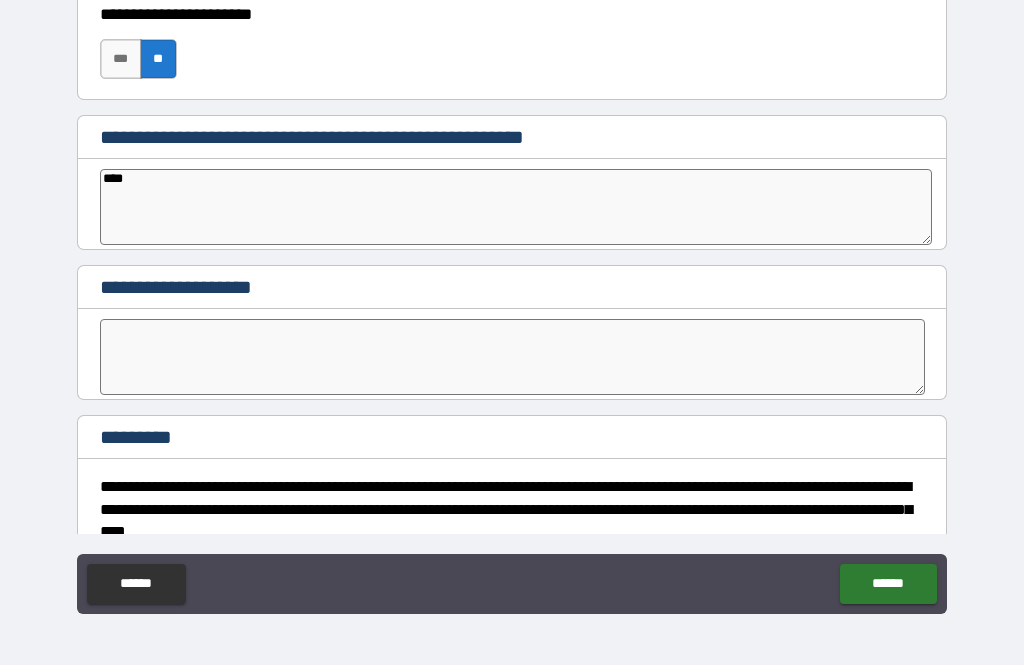 type on "*****" 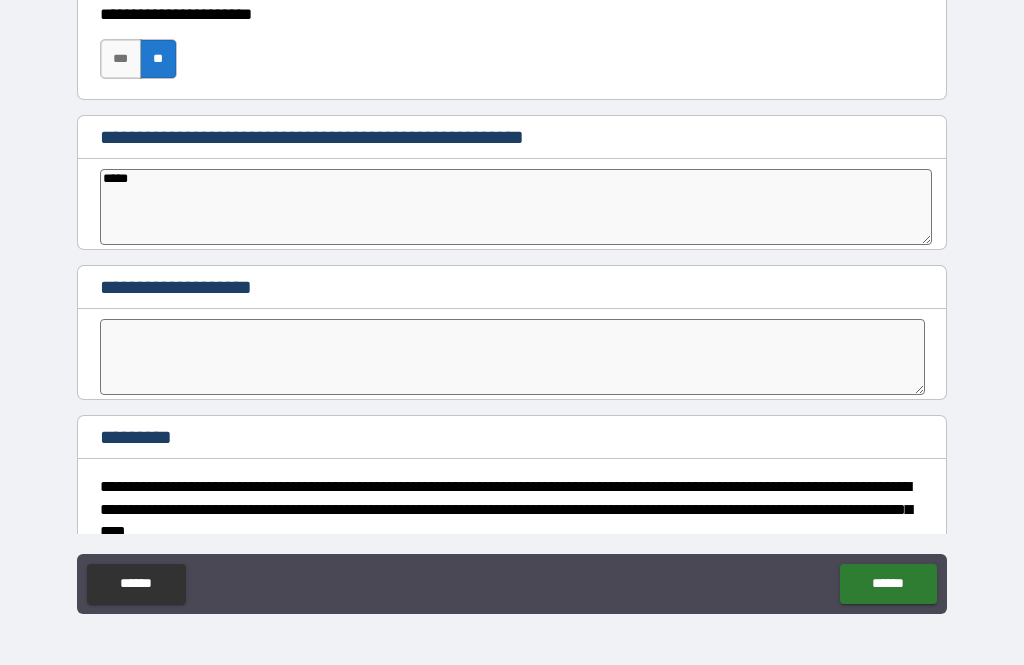 type on "*" 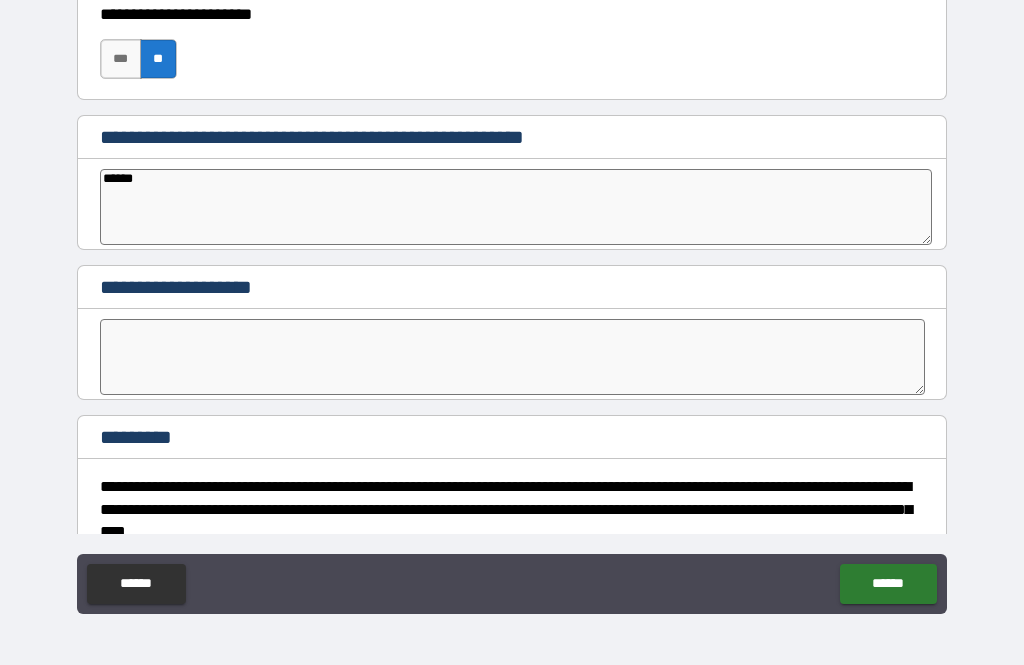 type on "*******" 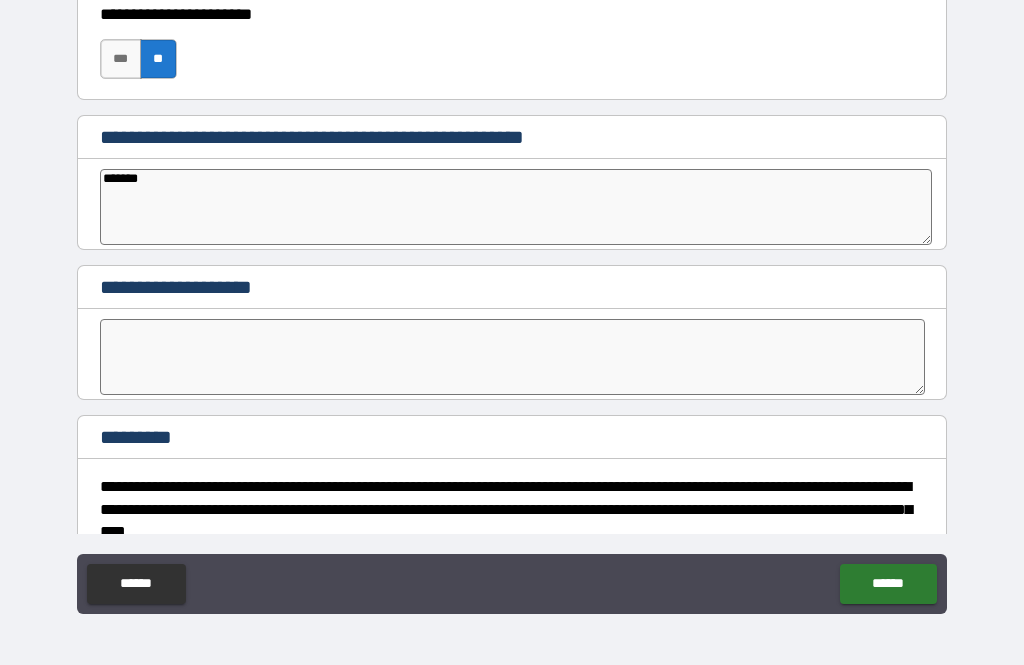 type on "*" 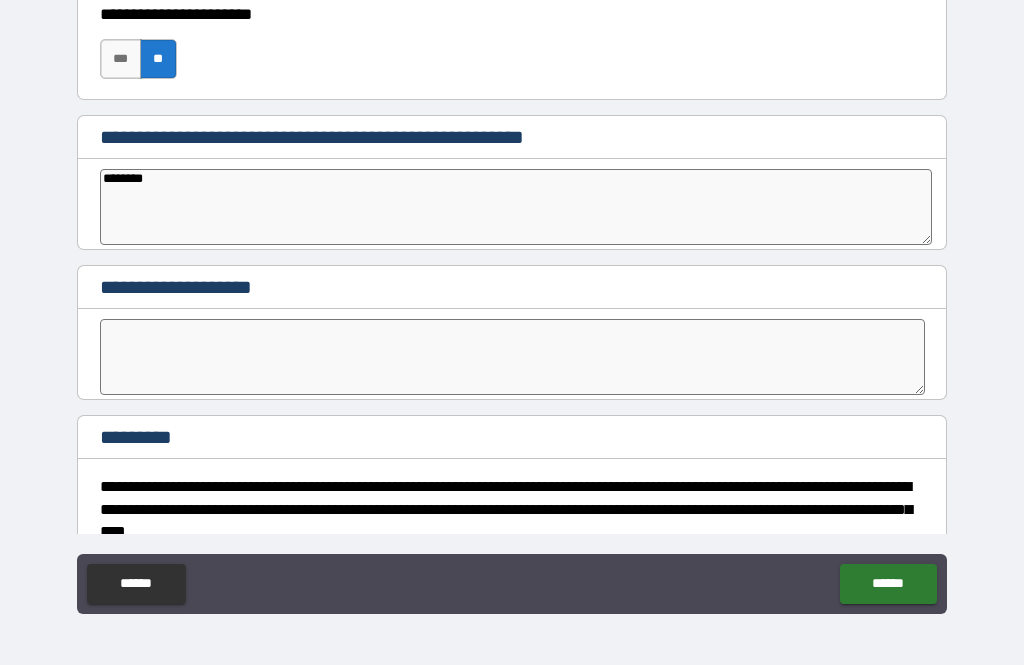 type on "*" 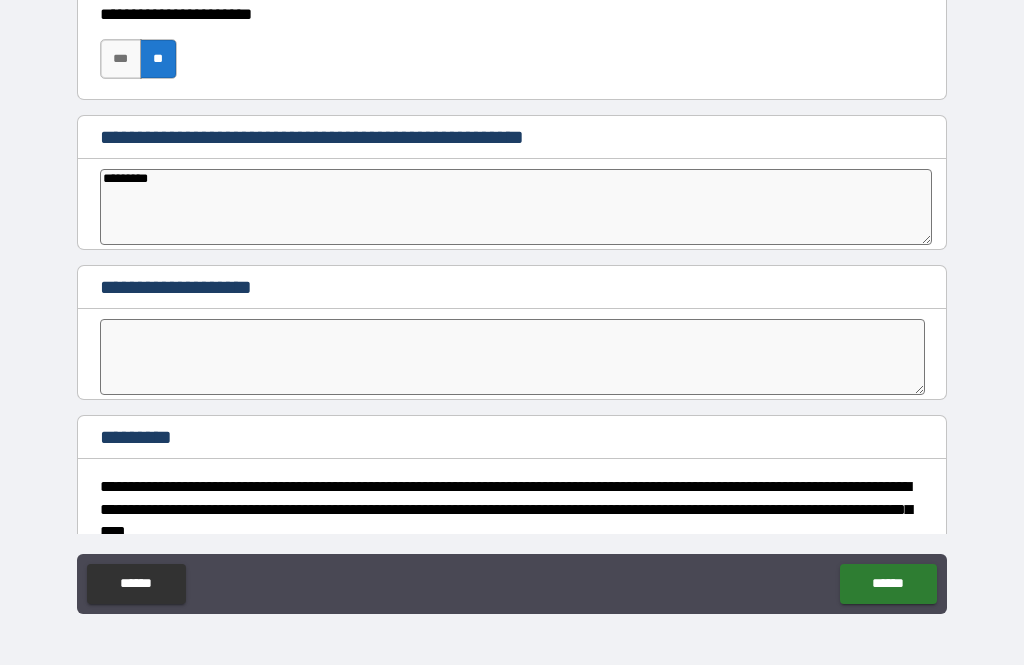 type on "*" 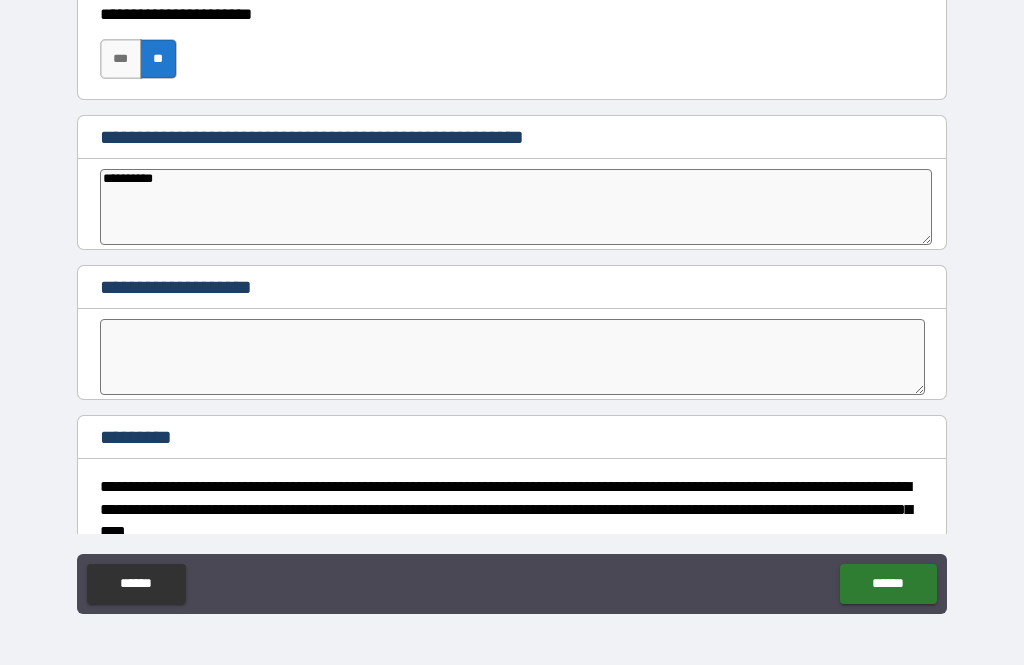 type on "*" 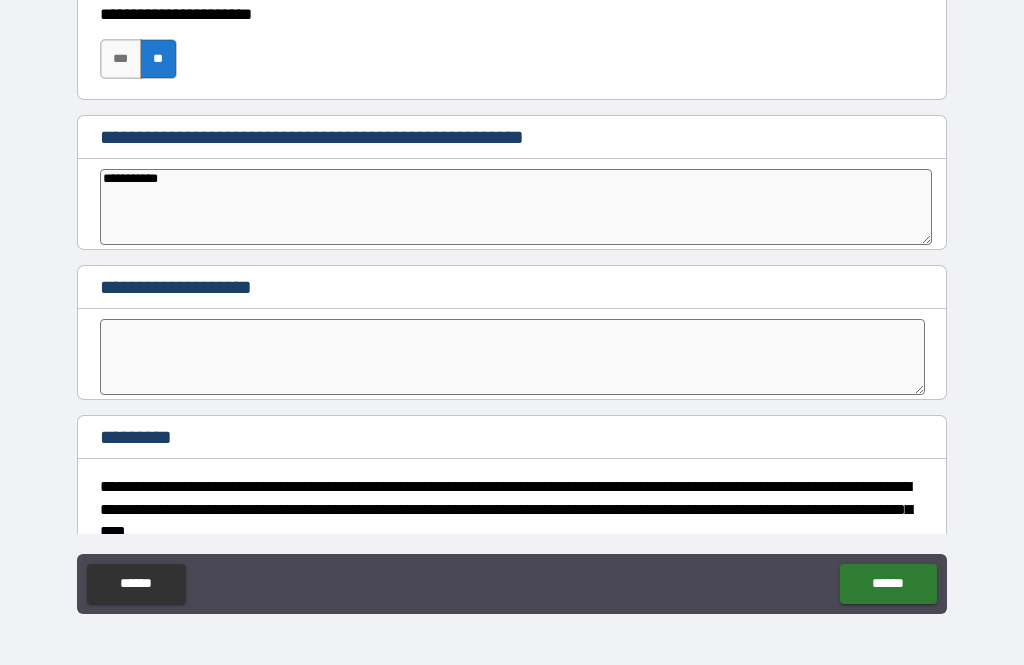 type on "*" 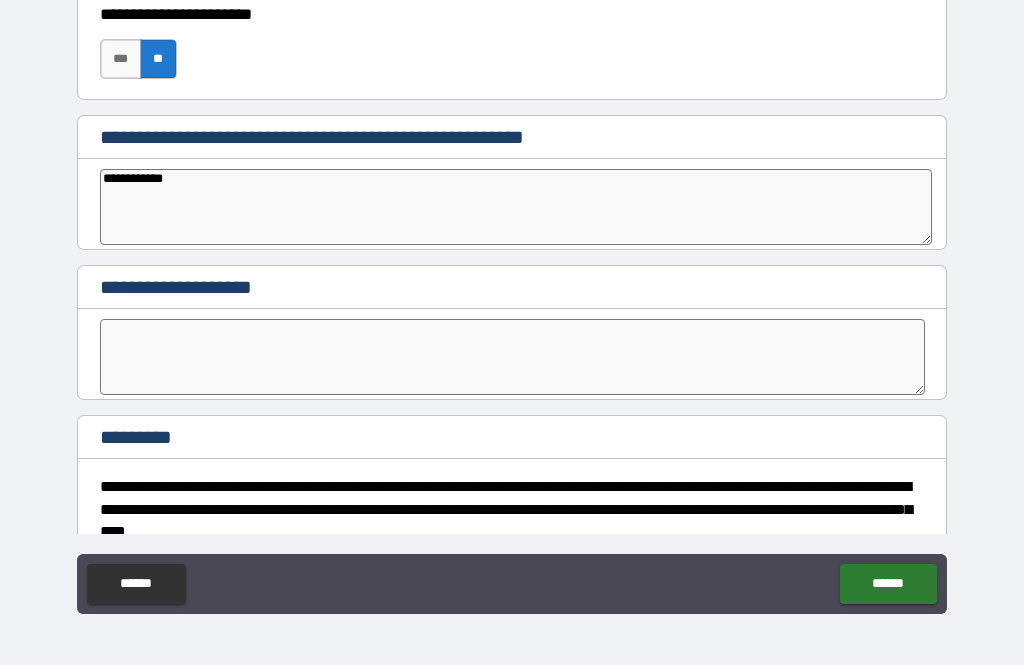type on "*" 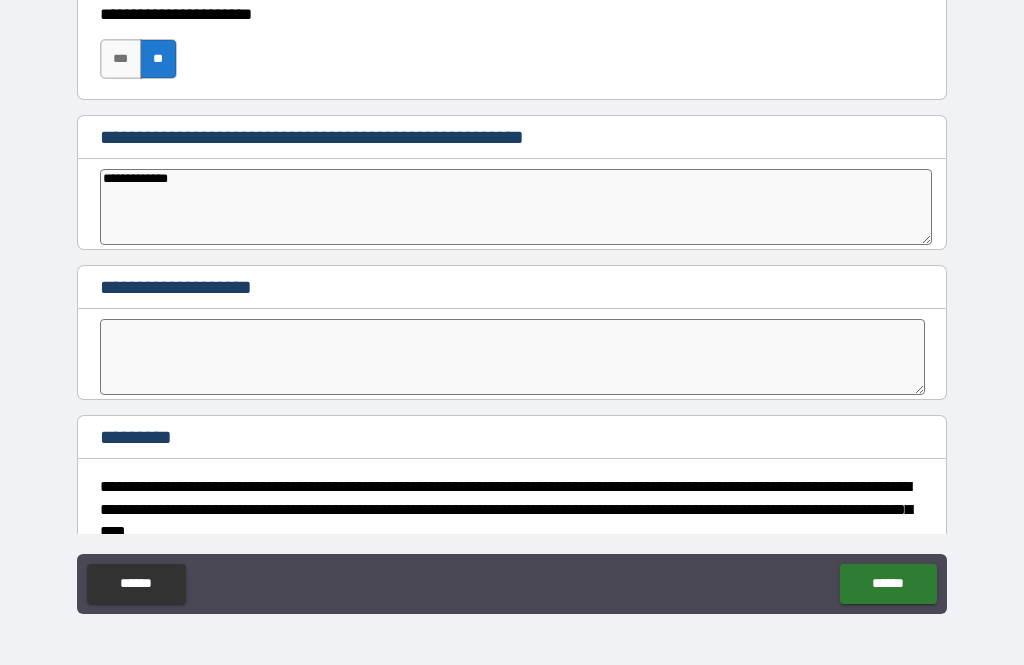 type on "*" 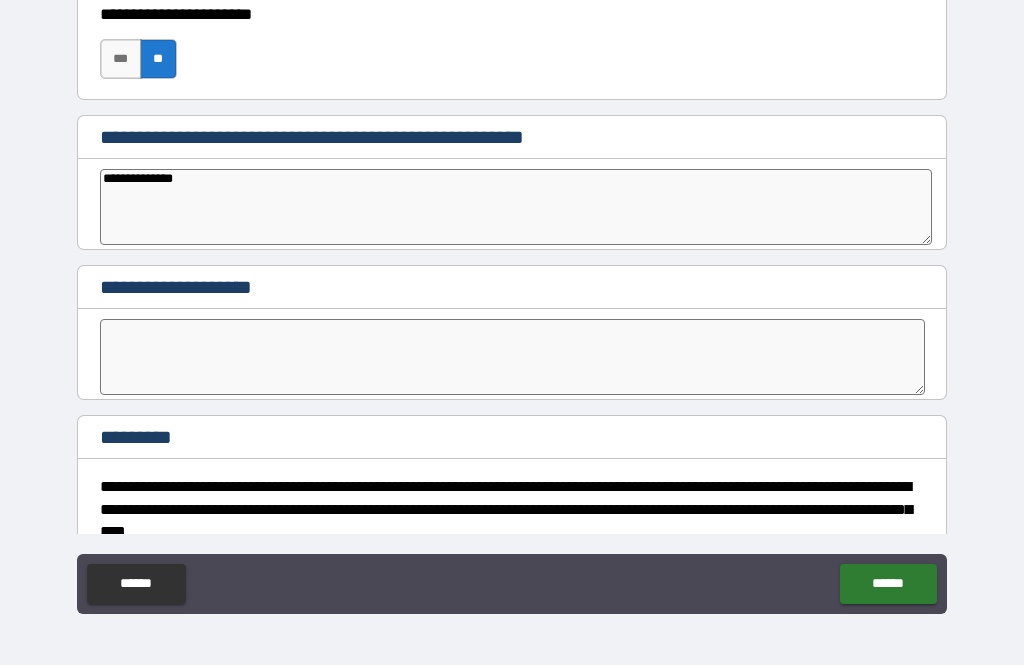 type on "**********" 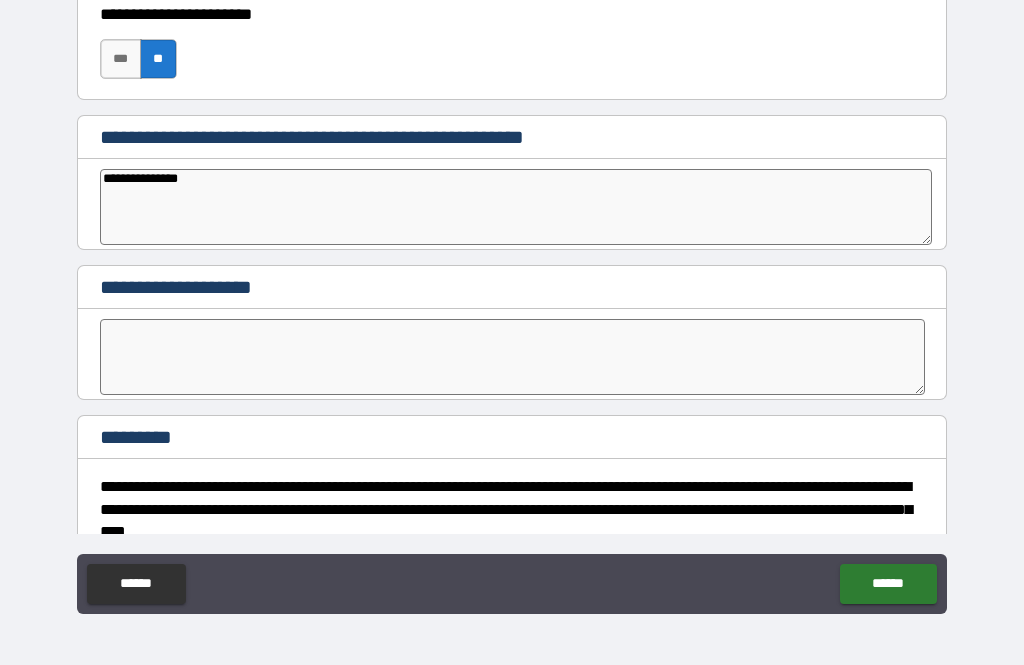 type on "**********" 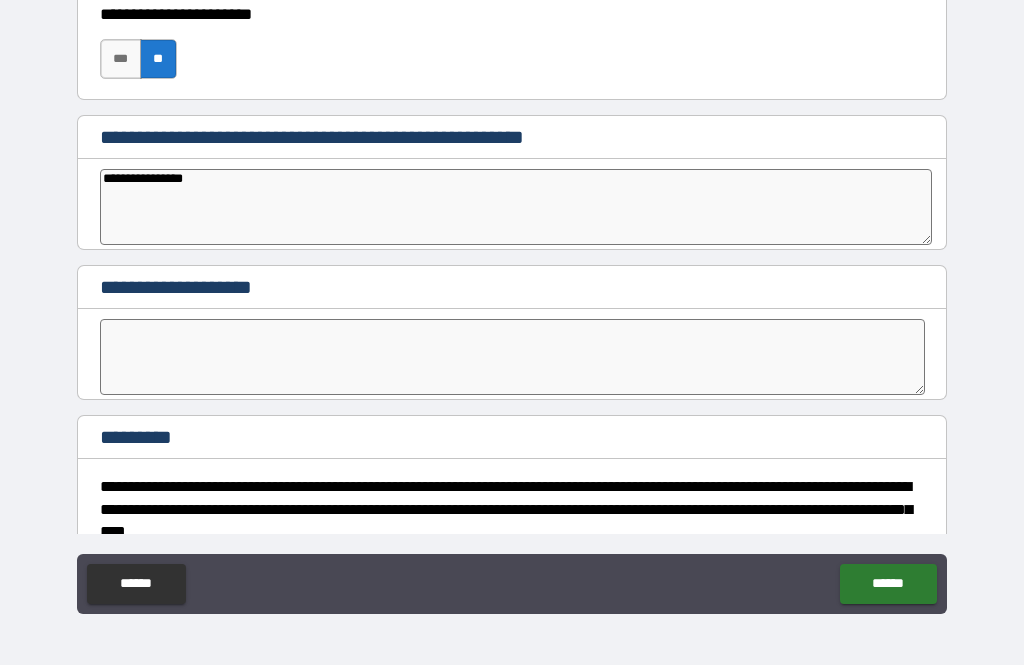 type on "*" 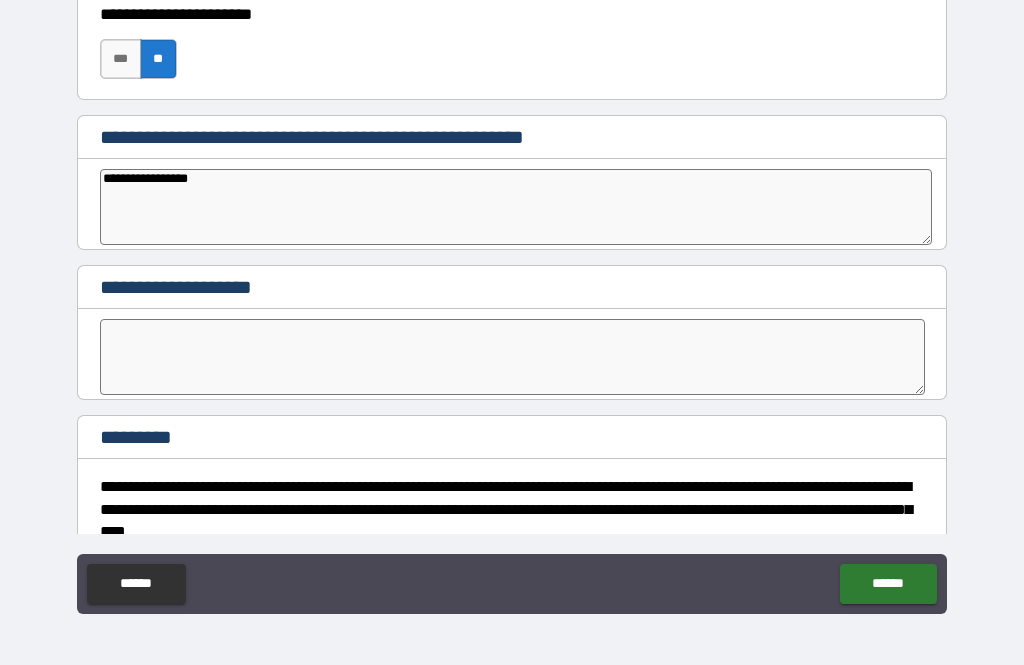type on "*" 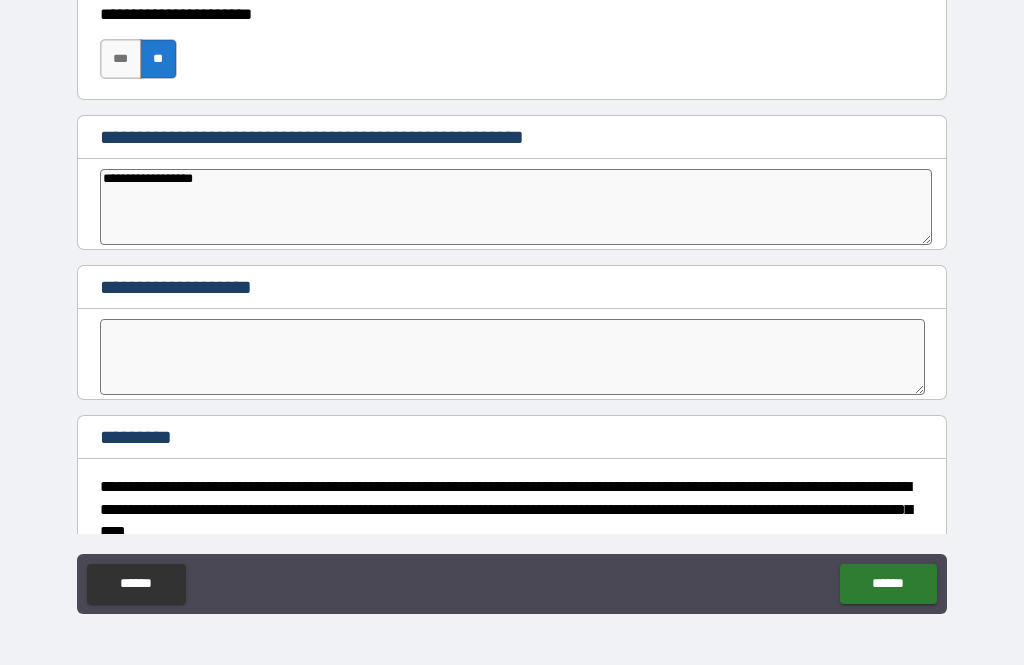 type on "**********" 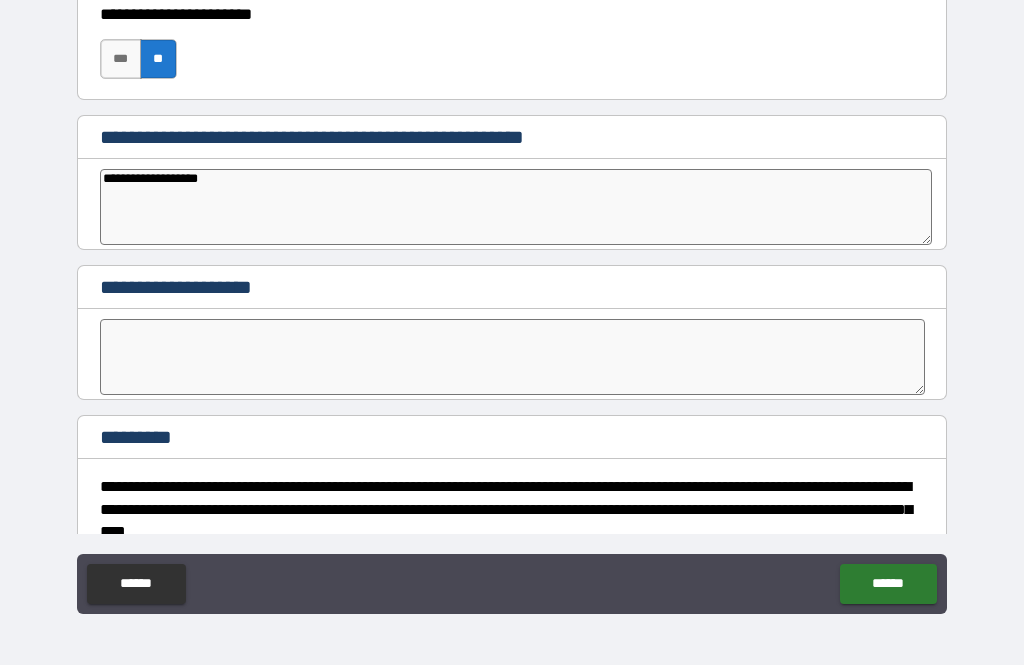 type on "*" 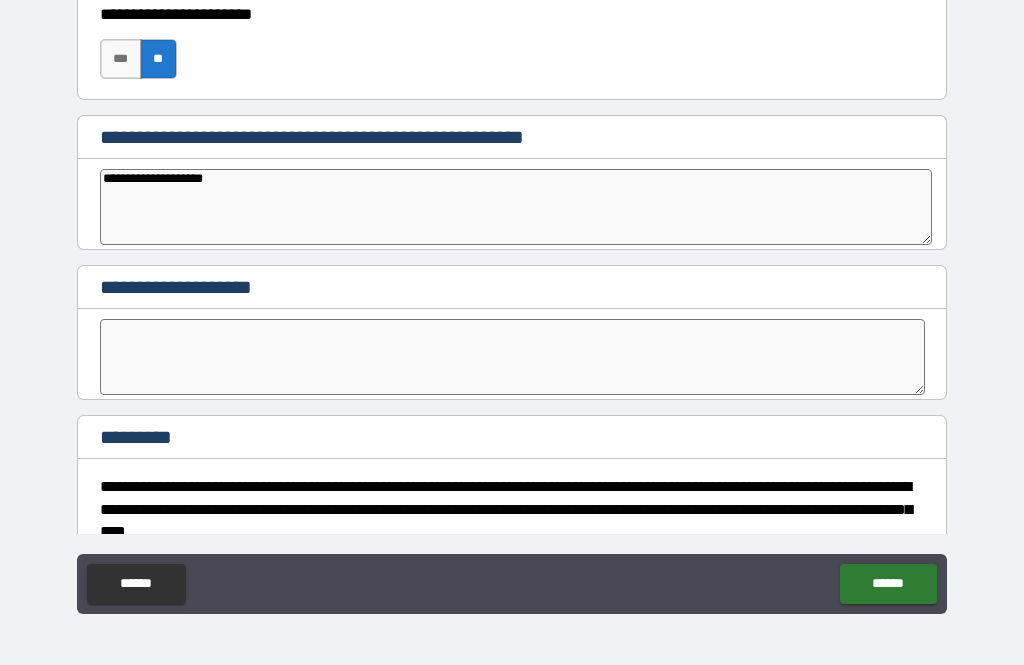 type on "*" 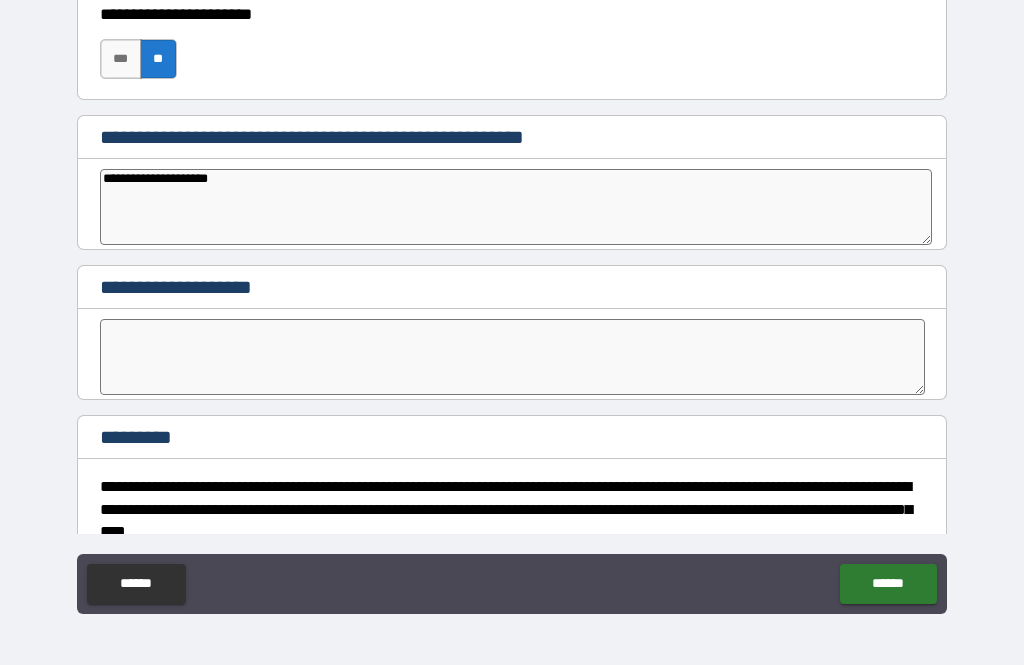 type on "**********" 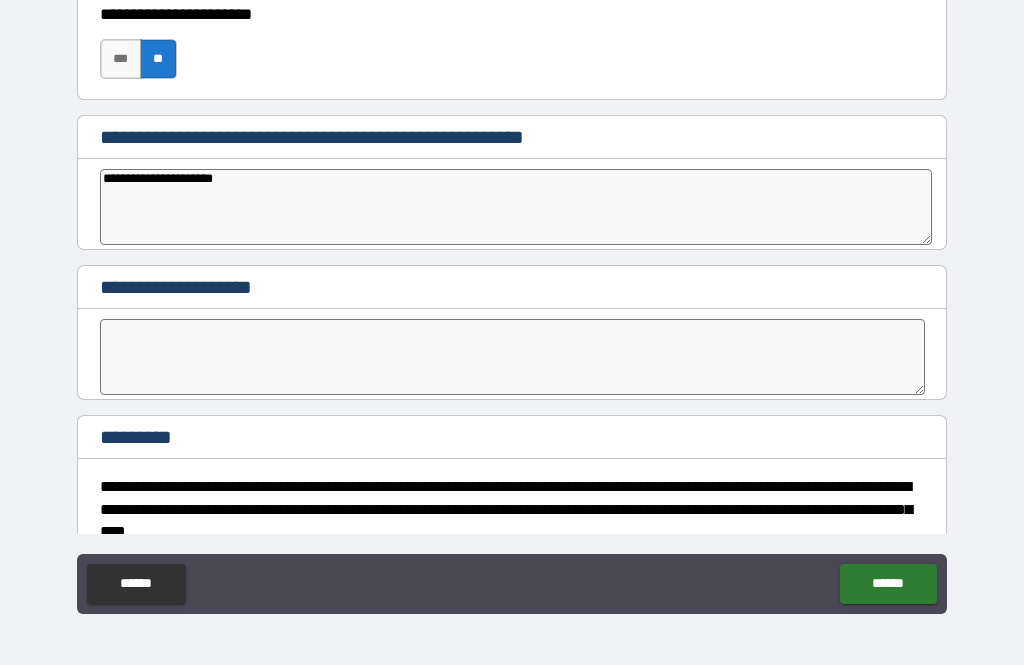 type on "**********" 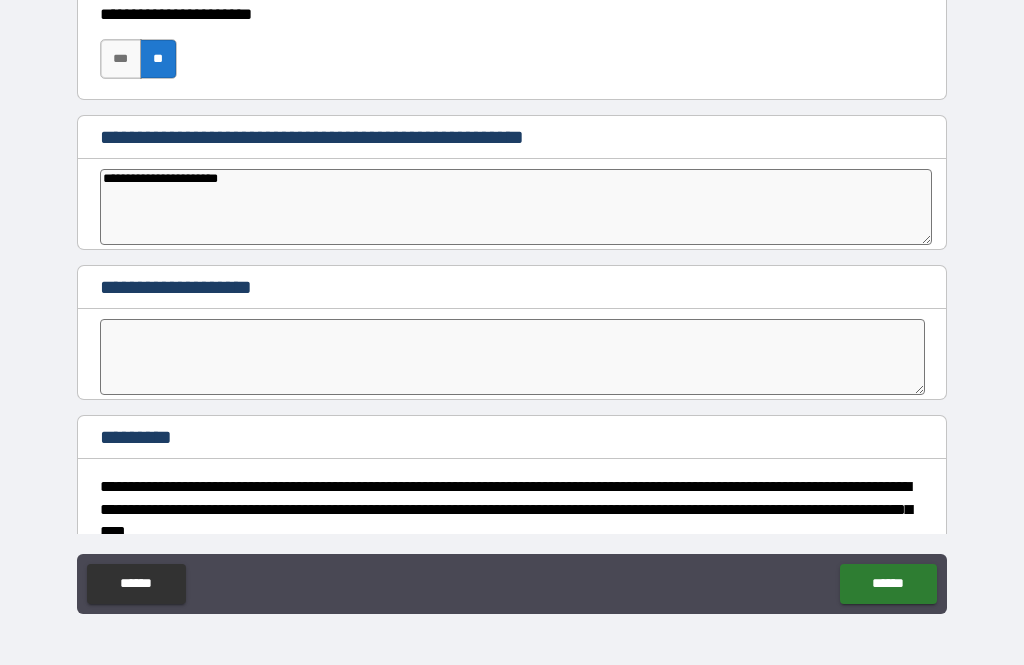 type on "*" 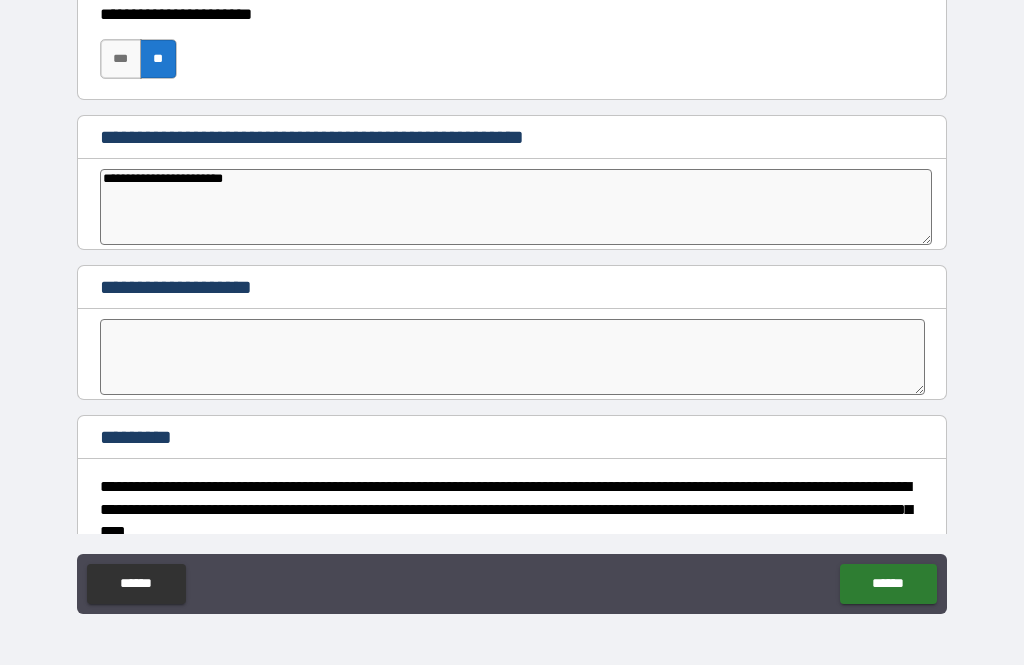 type on "*" 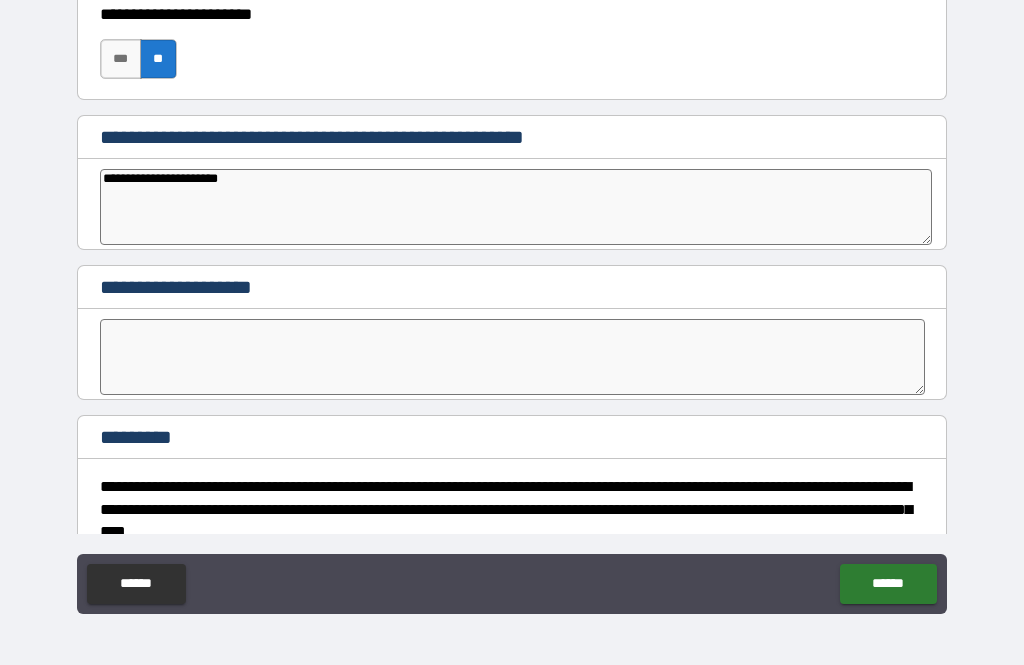 type on "**********" 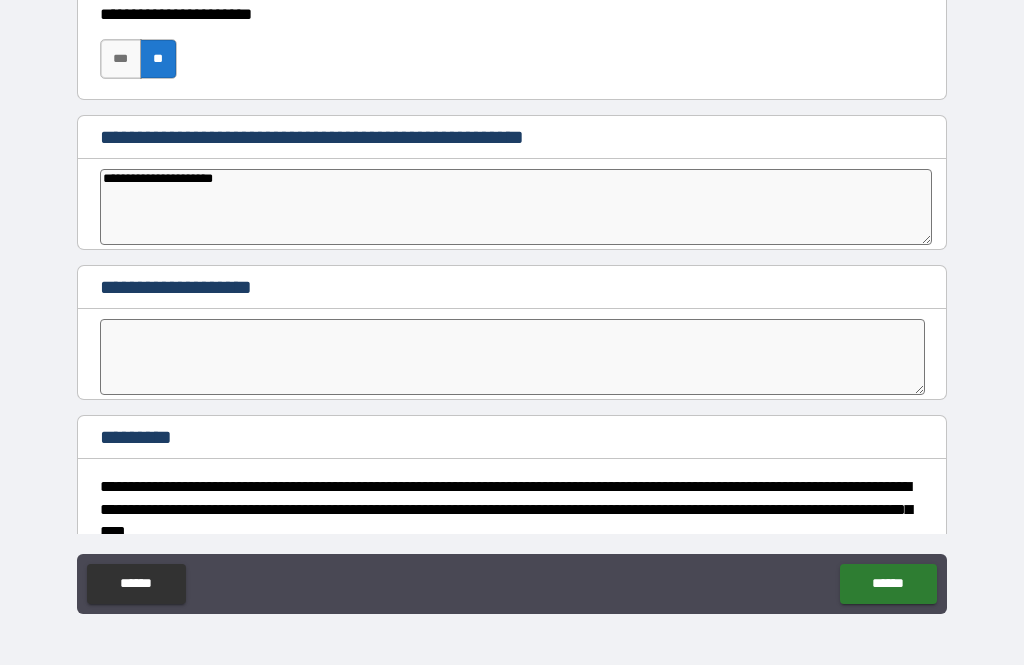 type on "*" 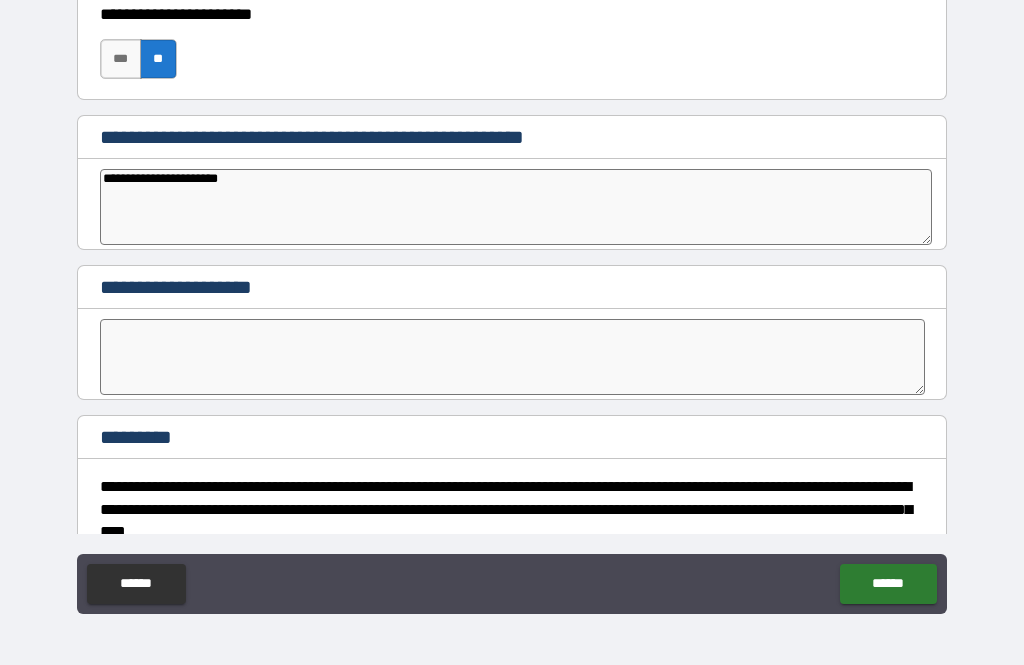 type on "*" 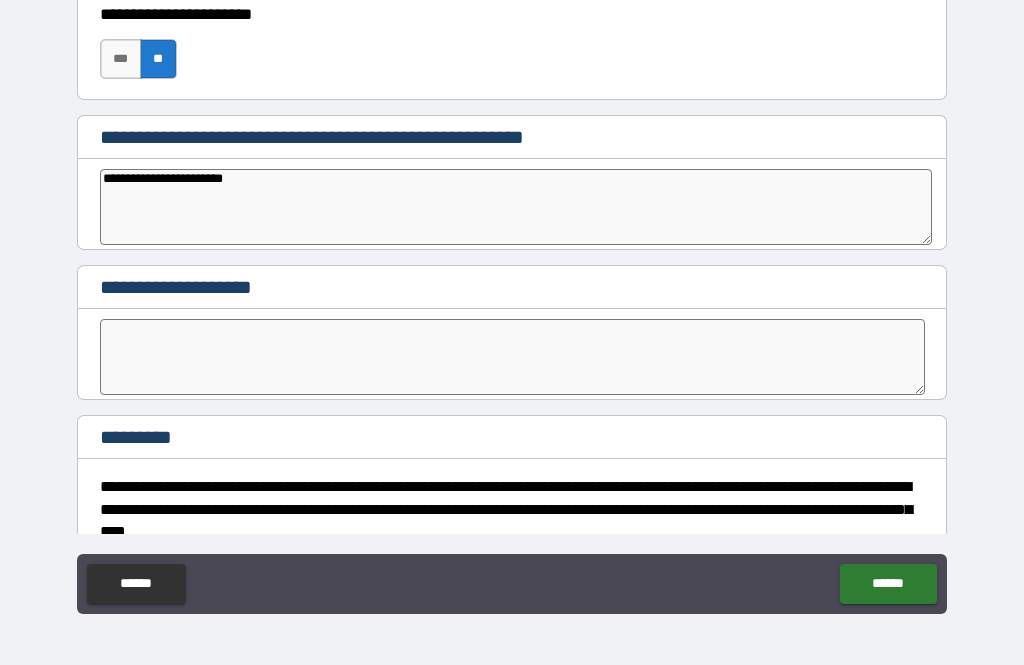 type on "**********" 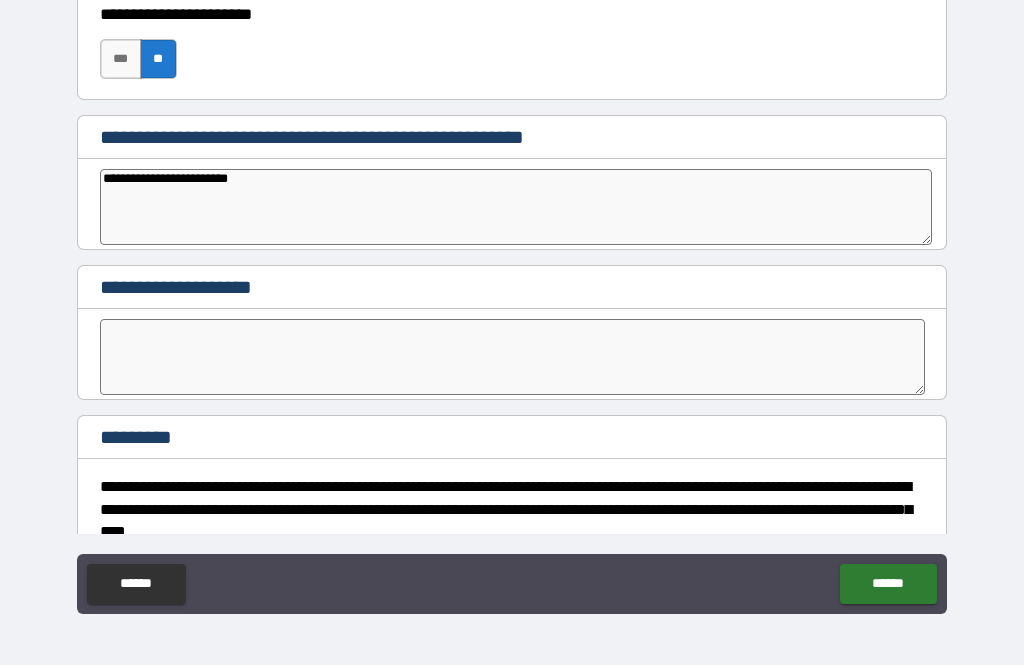 type on "**********" 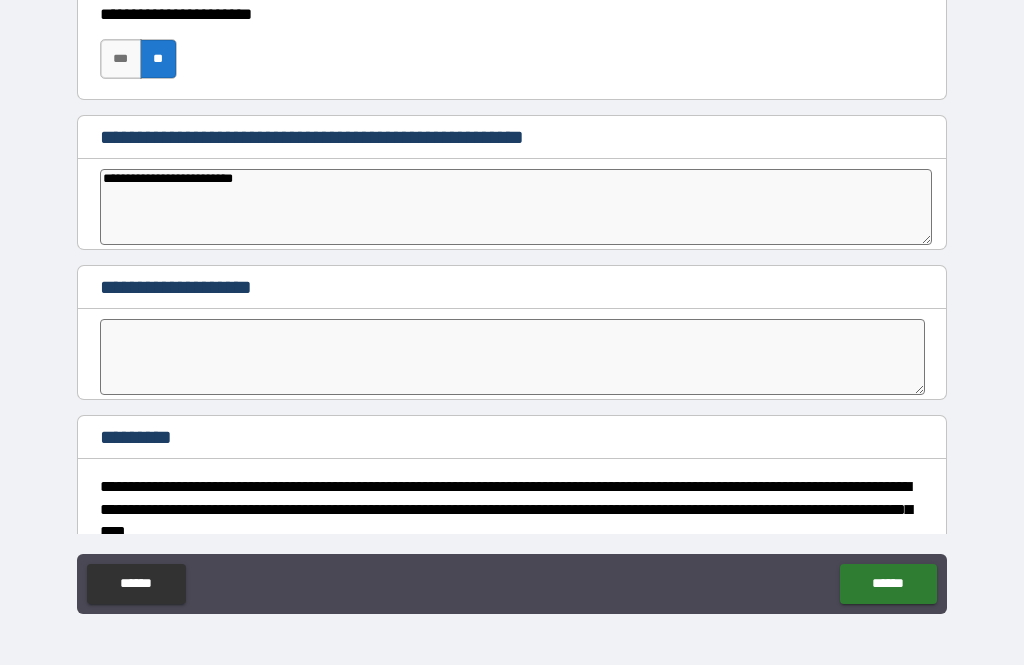 type on "*" 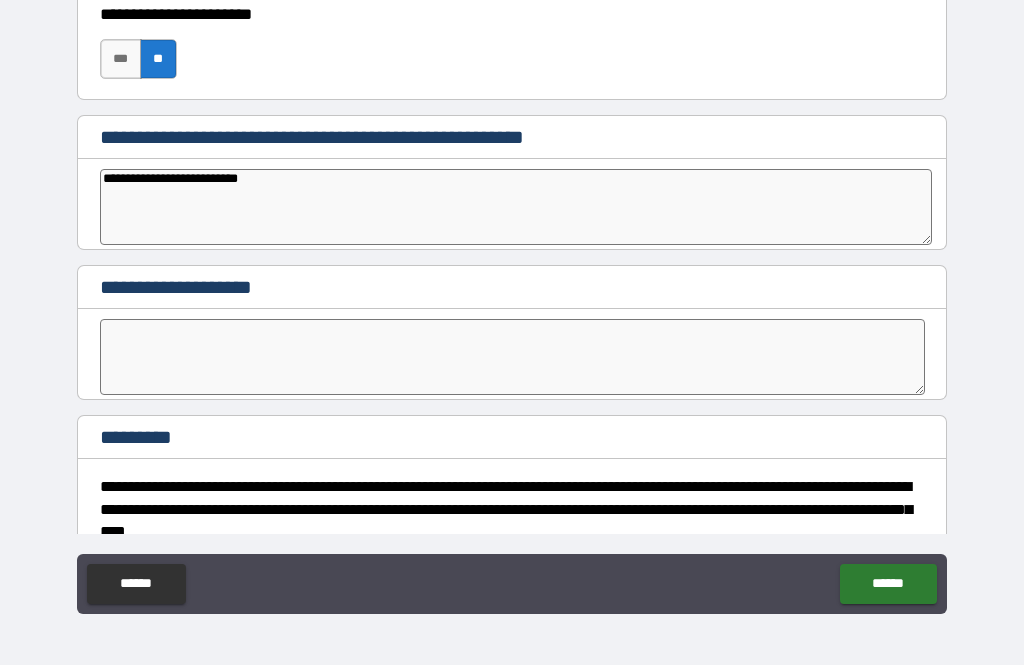 type on "**********" 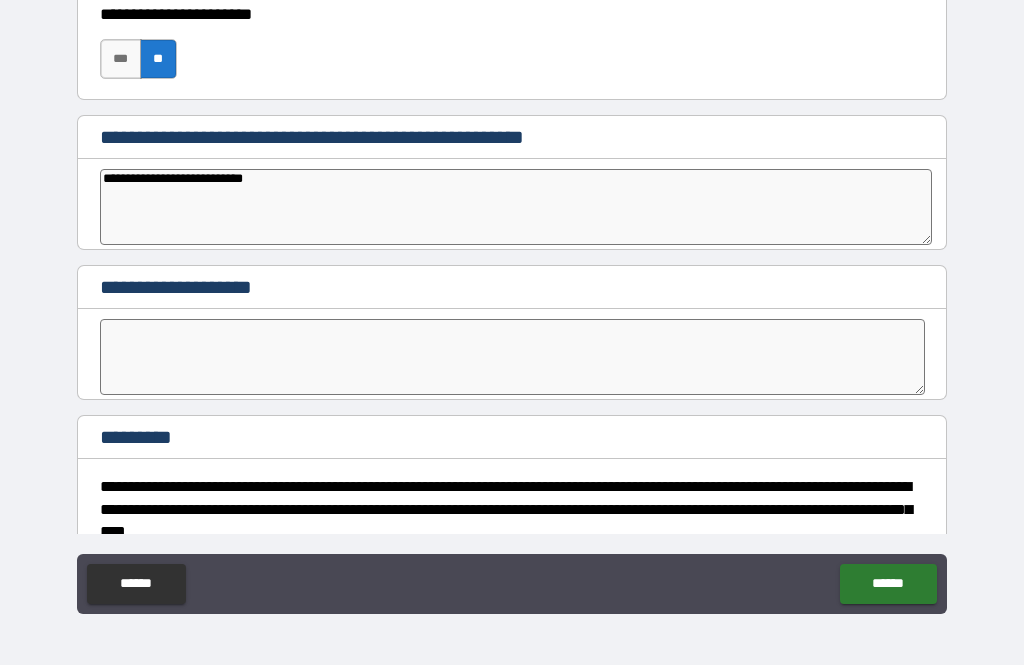 type on "**********" 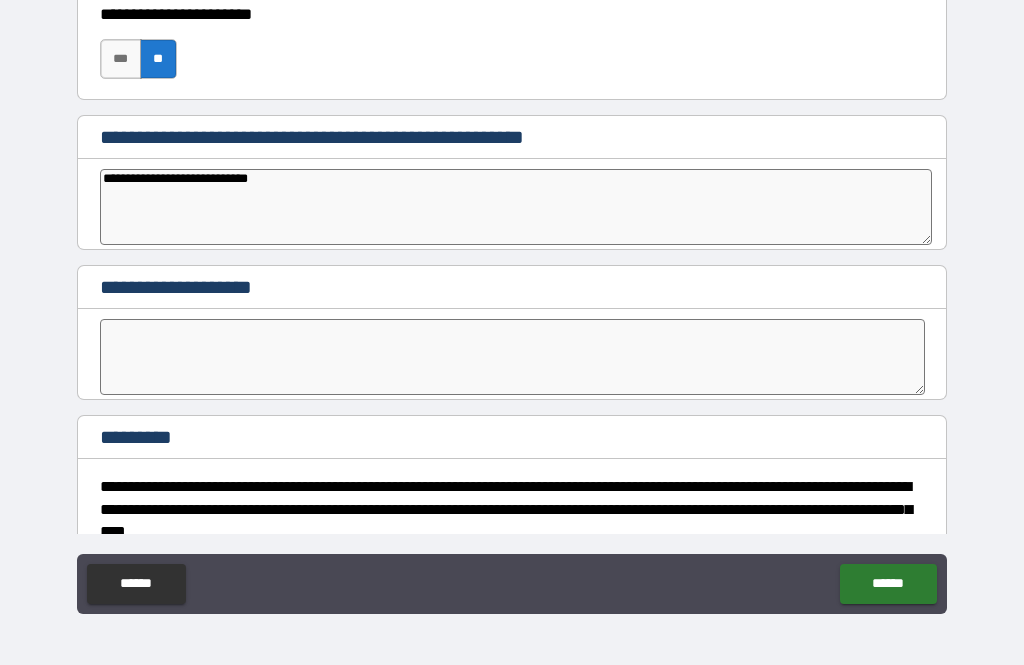 type on "**********" 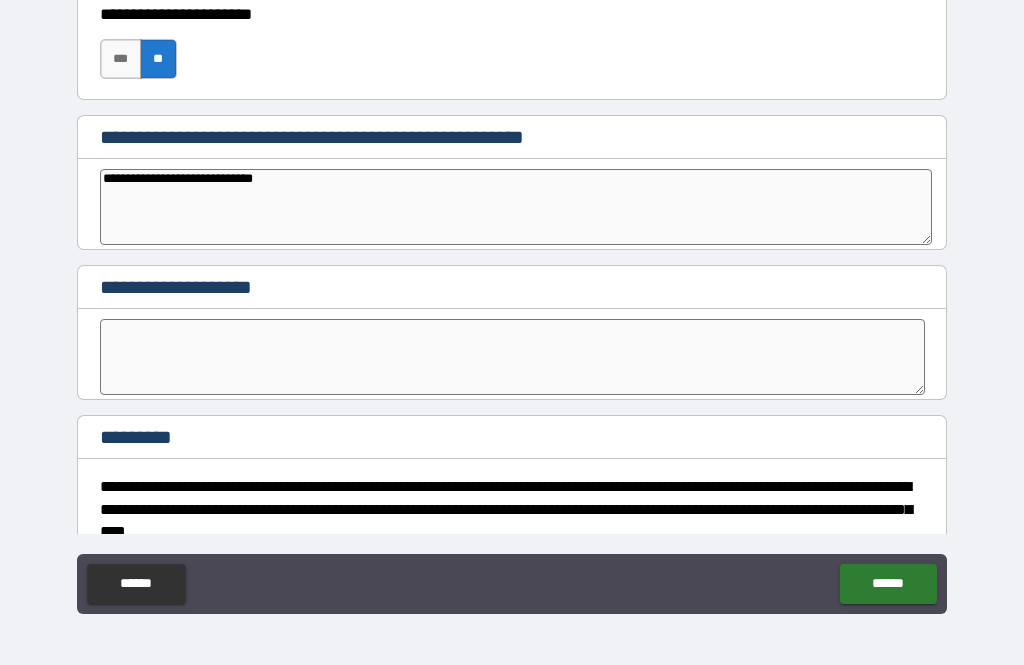 type on "*" 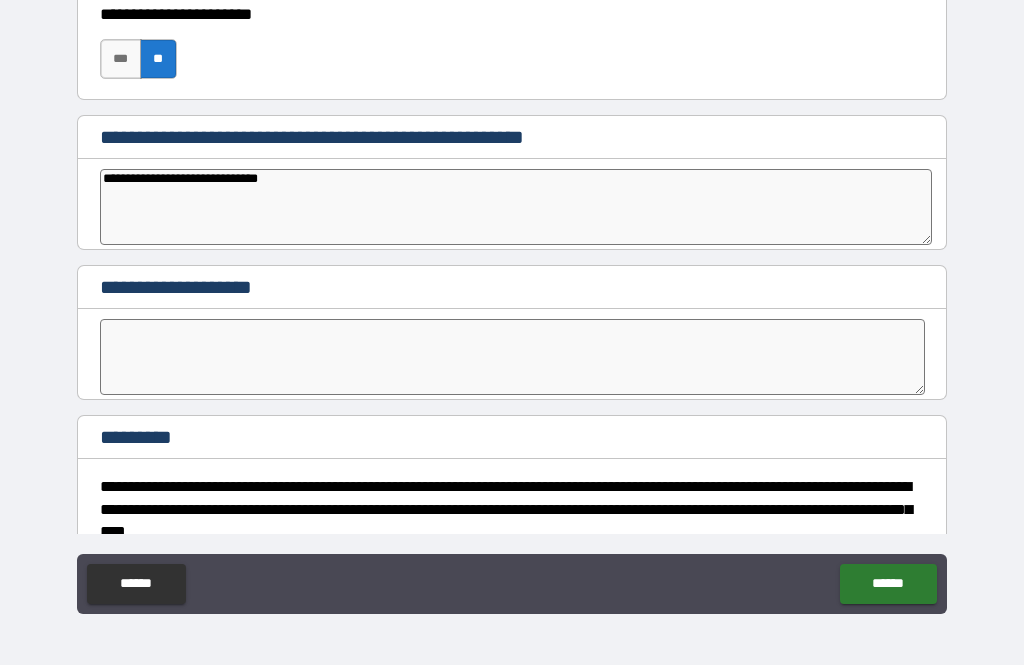 type on "*" 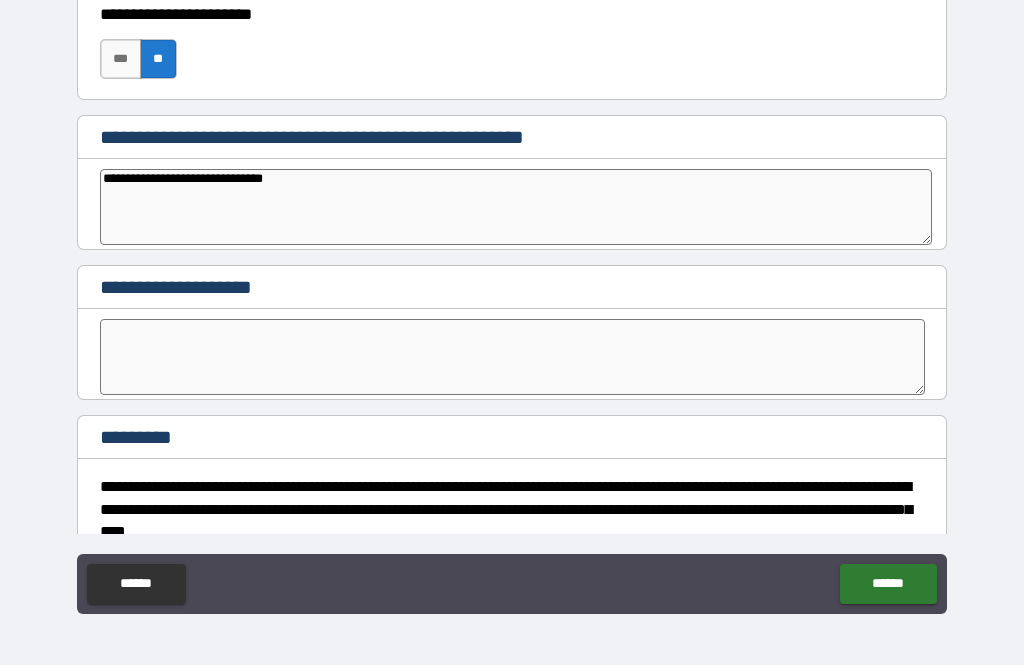 type on "**********" 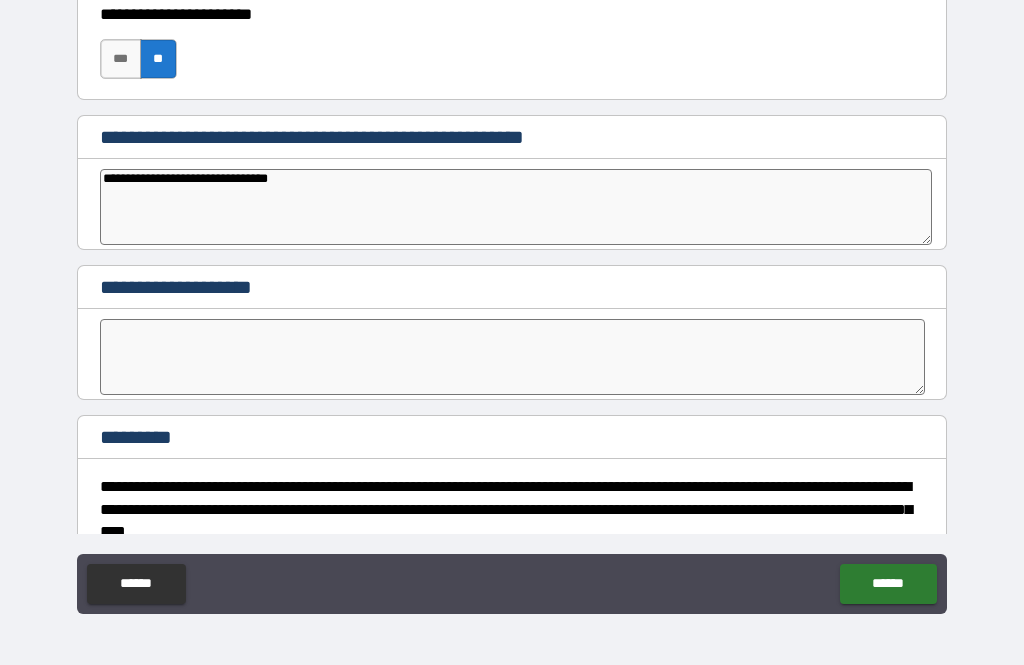 type on "**********" 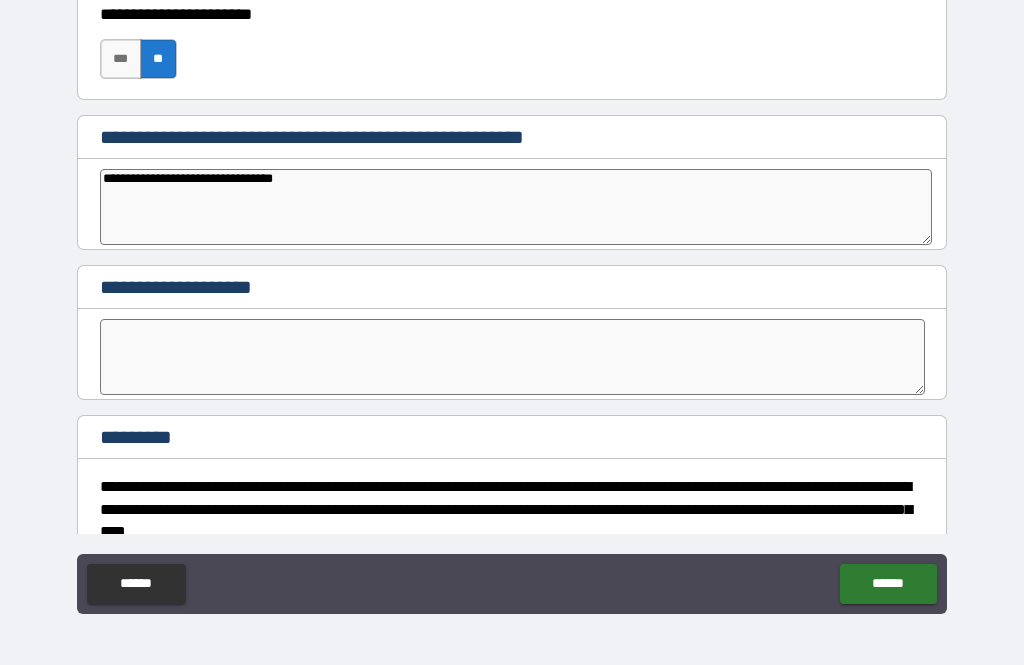 type on "*" 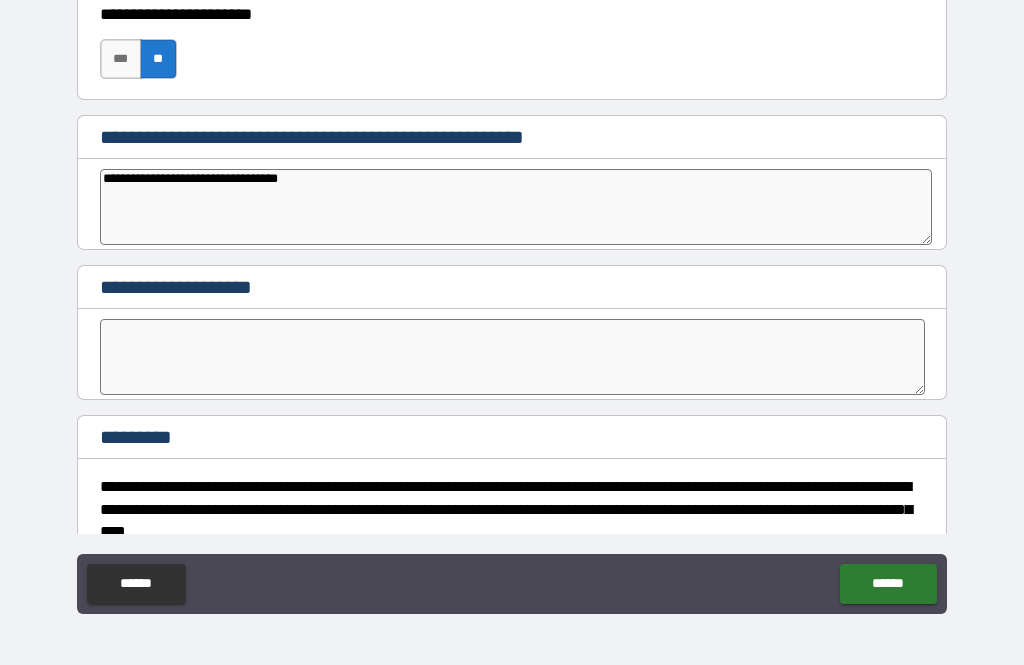 type on "*" 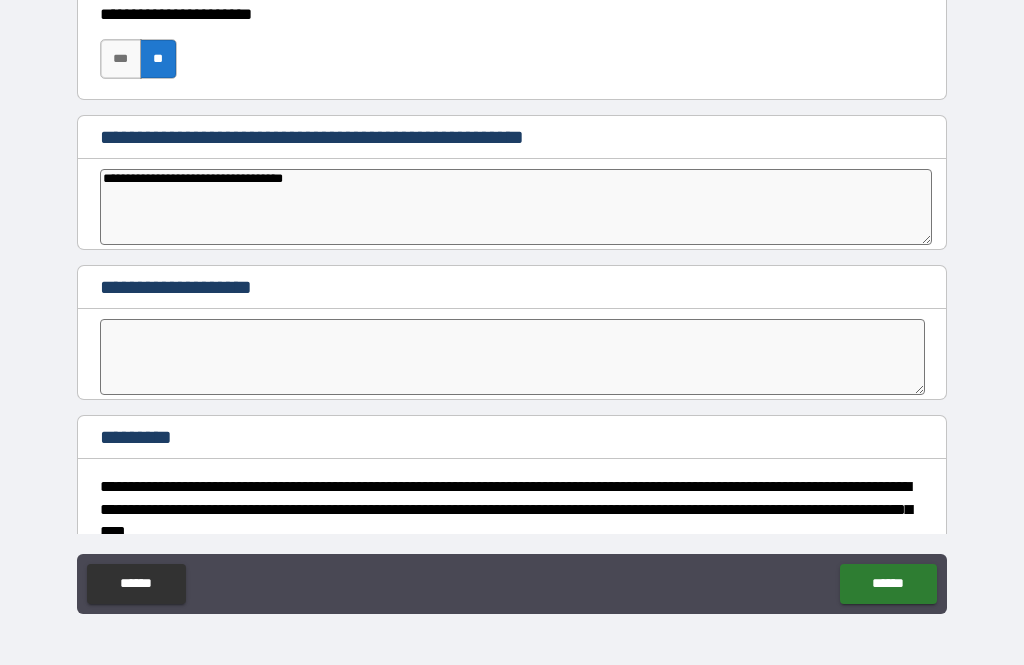 type on "*" 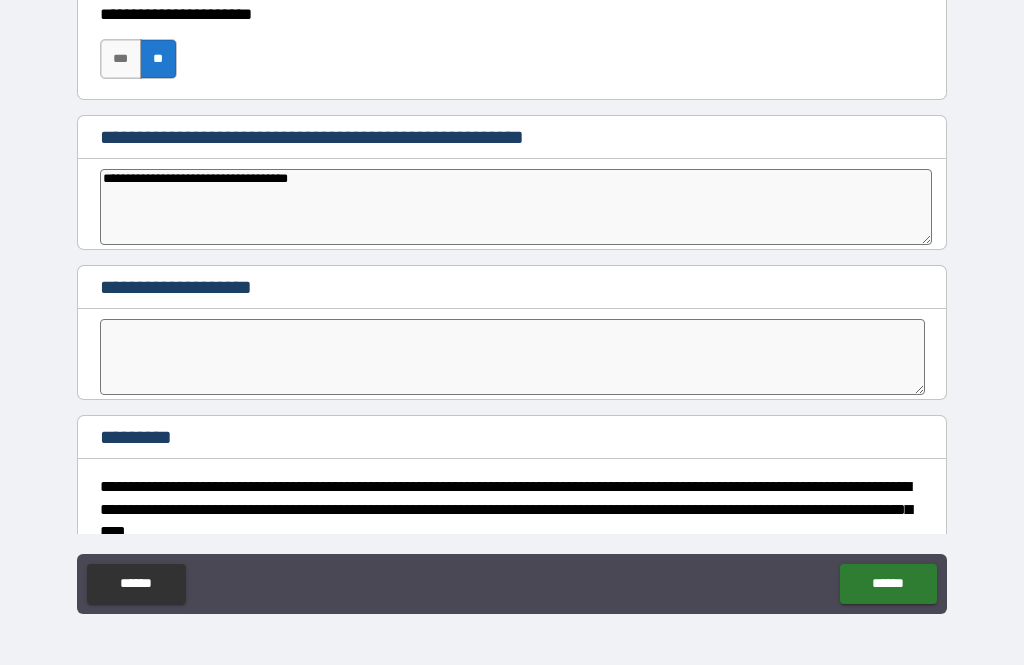 type on "*" 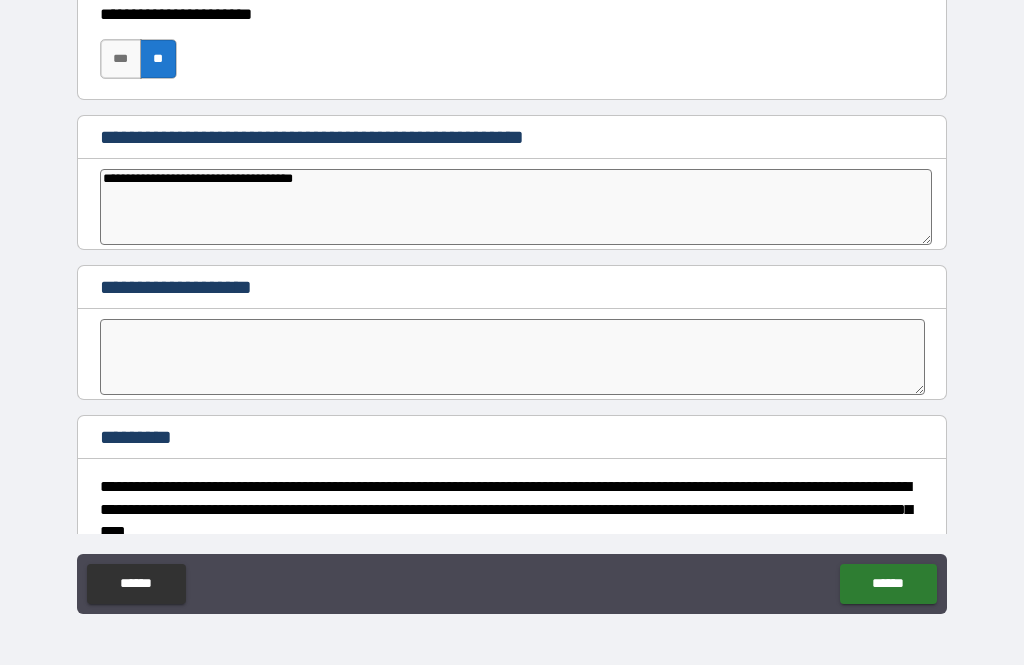type on "**********" 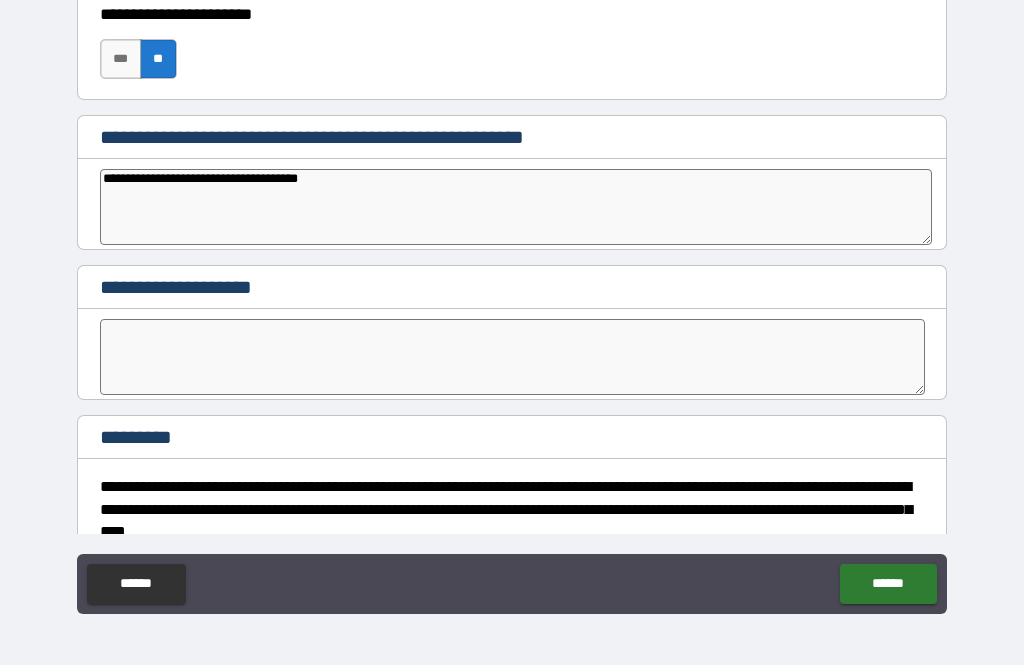 type on "*" 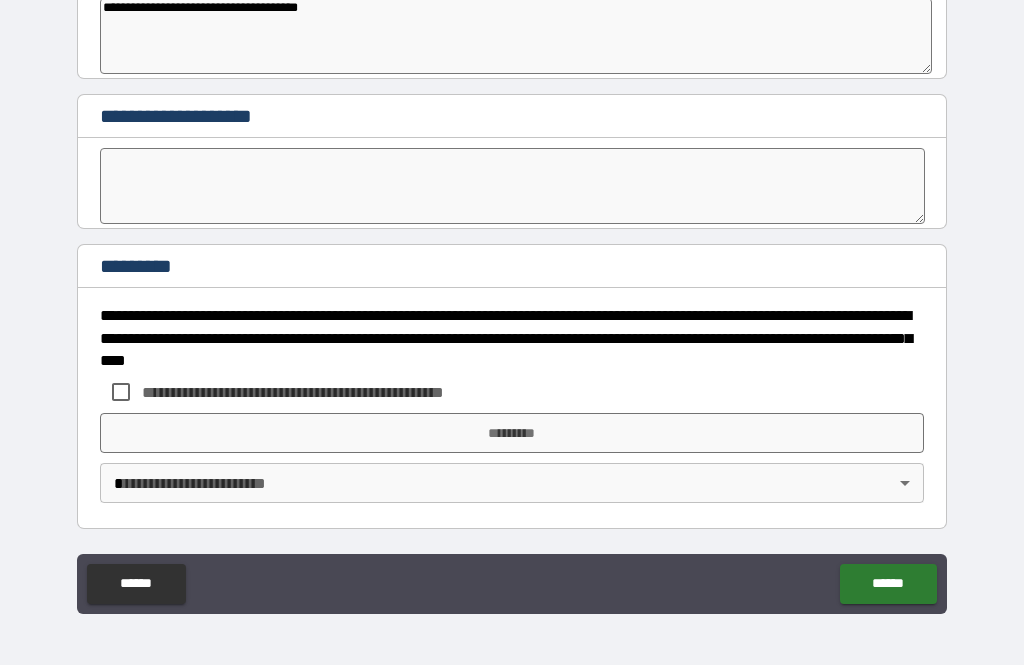 scroll, scrollTop: 4879, scrollLeft: 0, axis: vertical 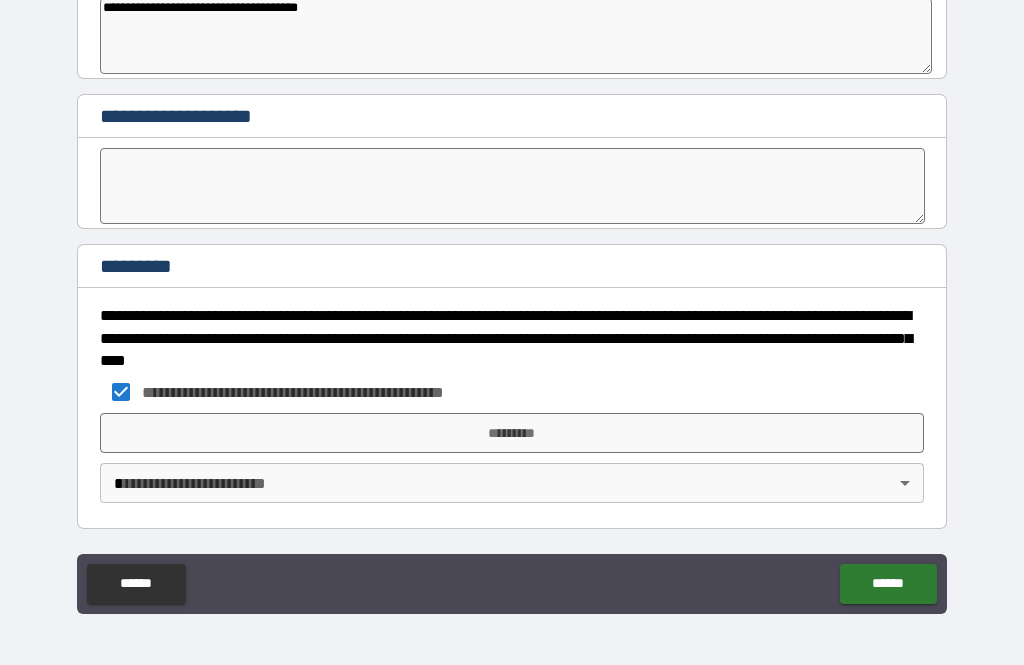 click on "**********" at bounding box center (512, 300) 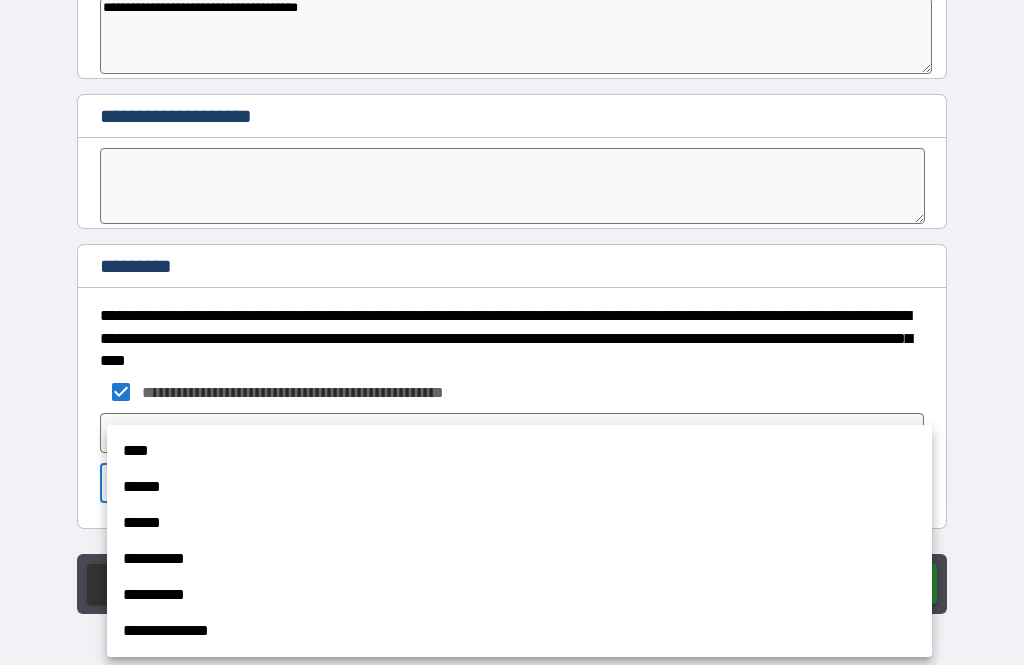click on "******" at bounding box center (519, 487) 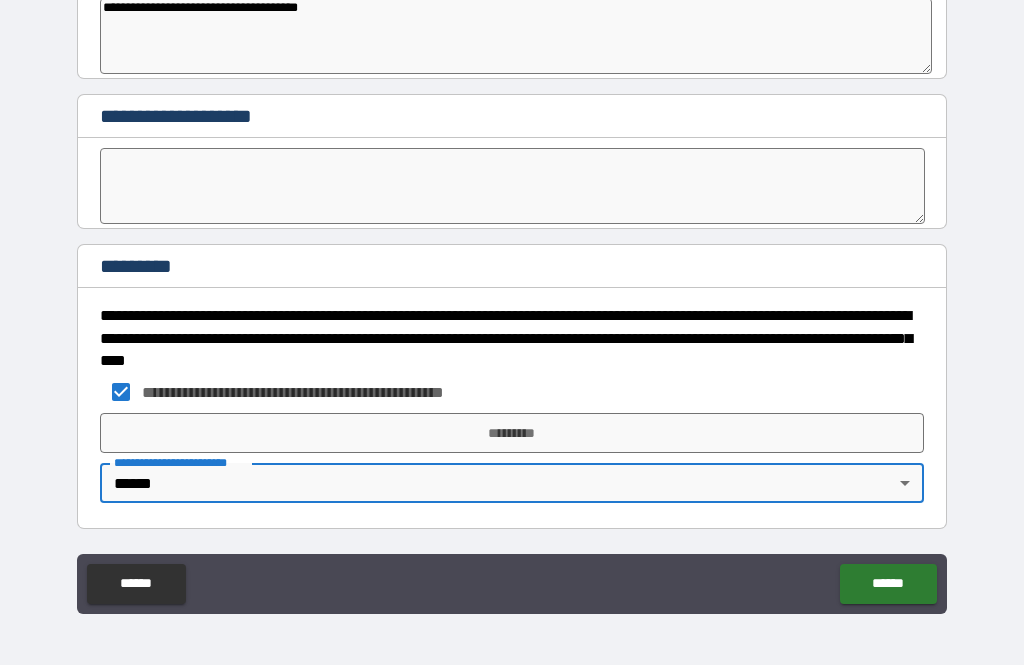 click on "*********" at bounding box center [512, 433] 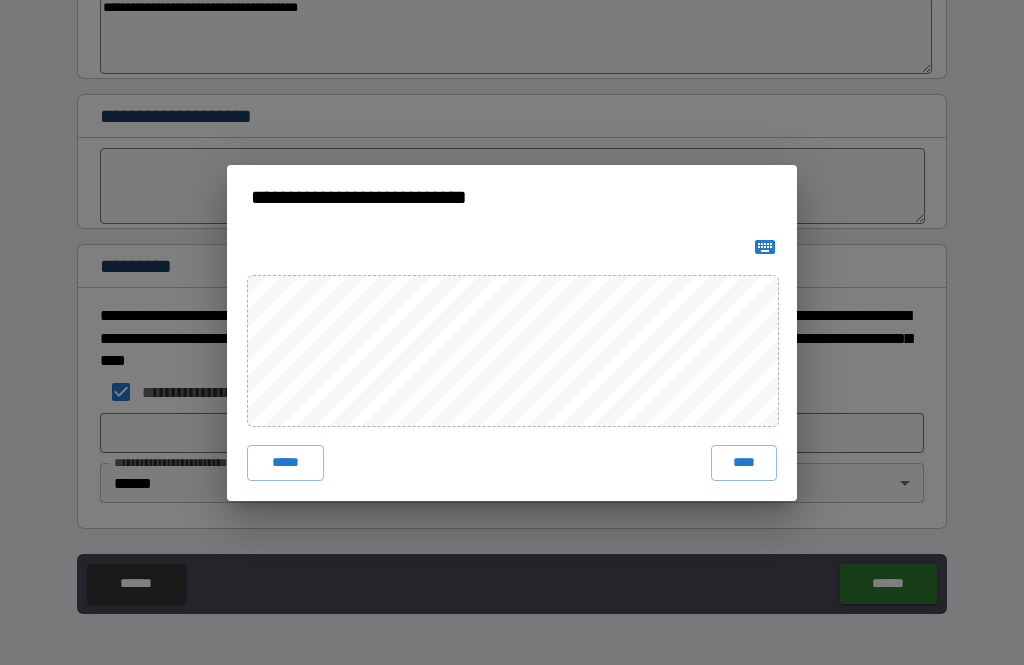 click on "****" at bounding box center [744, 463] 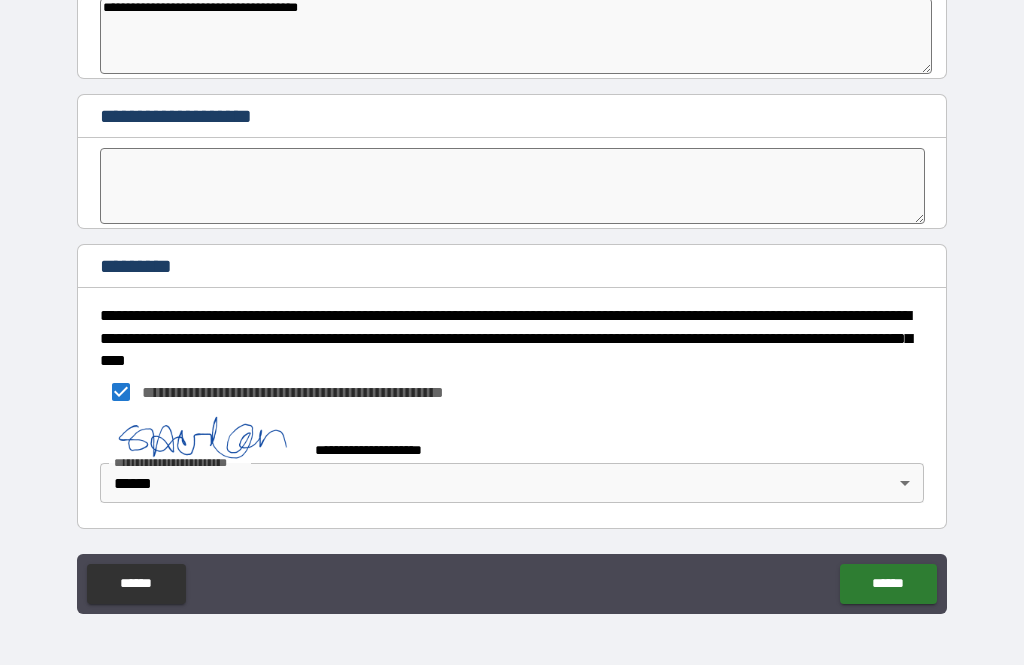 scroll, scrollTop: 4869, scrollLeft: 0, axis: vertical 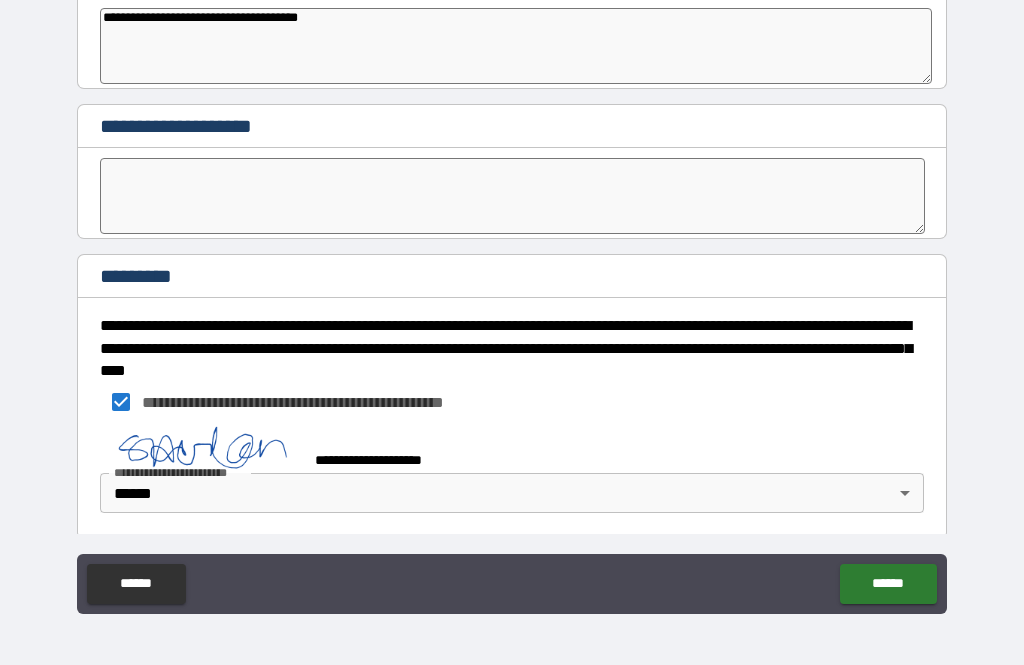 type on "*" 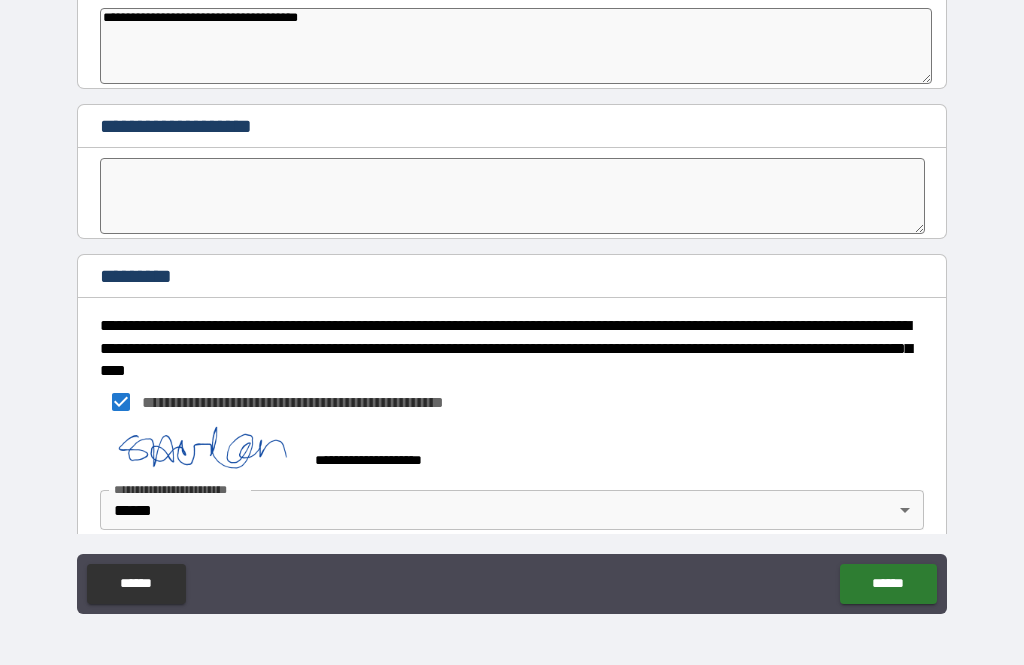 click on "******" at bounding box center [888, 584] 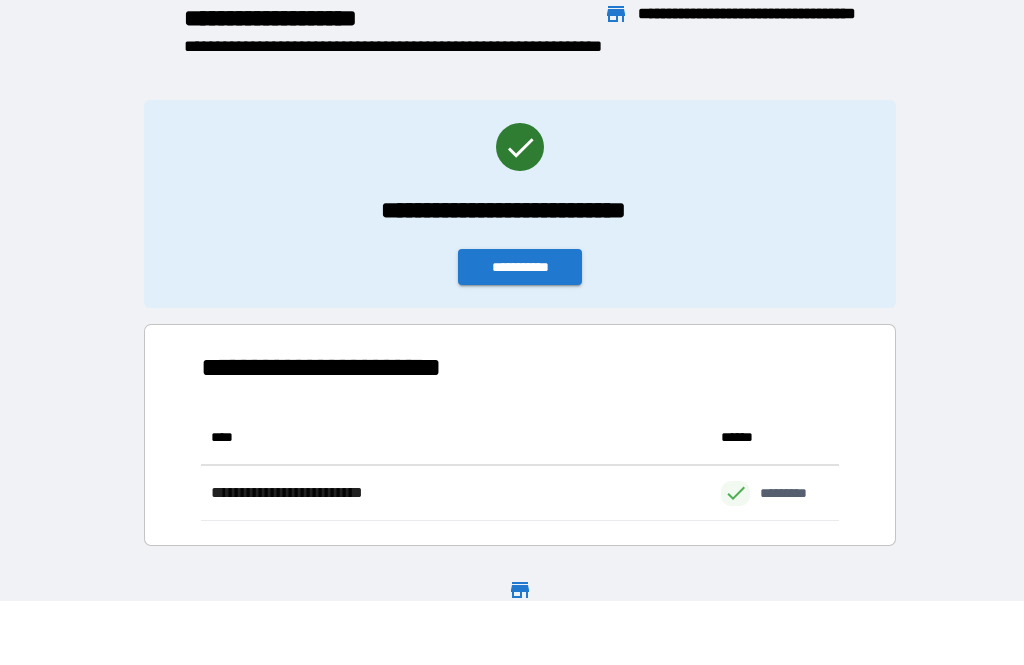 scroll, scrollTop: 111, scrollLeft: 638, axis: both 